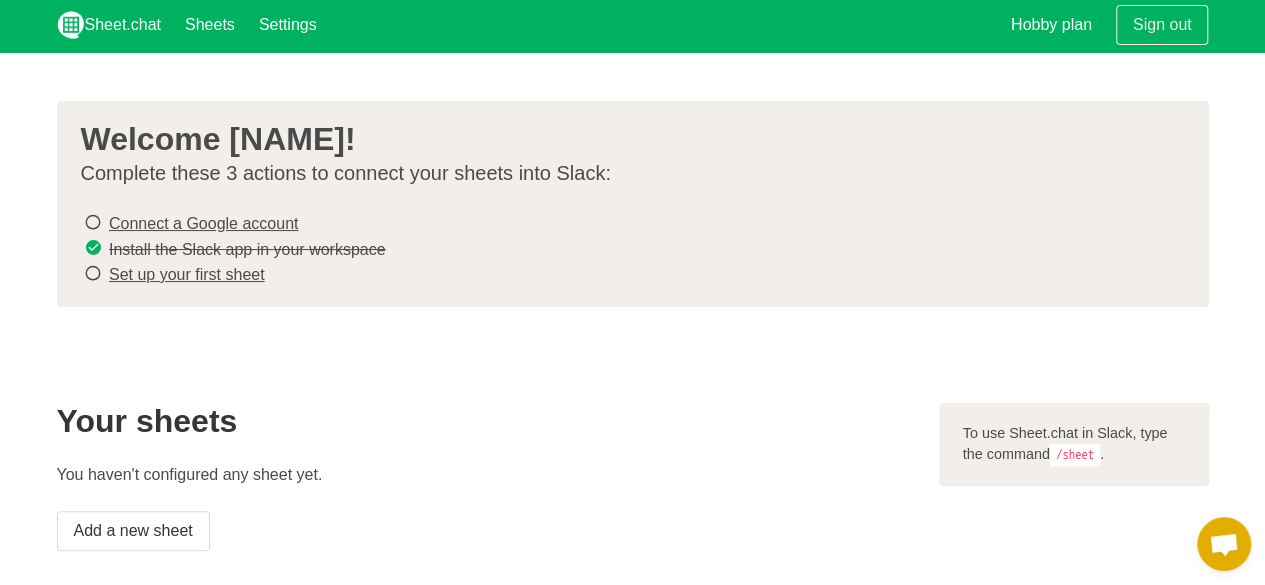 scroll, scrollTop: 103, scrollLeft: 0, axis: vertical 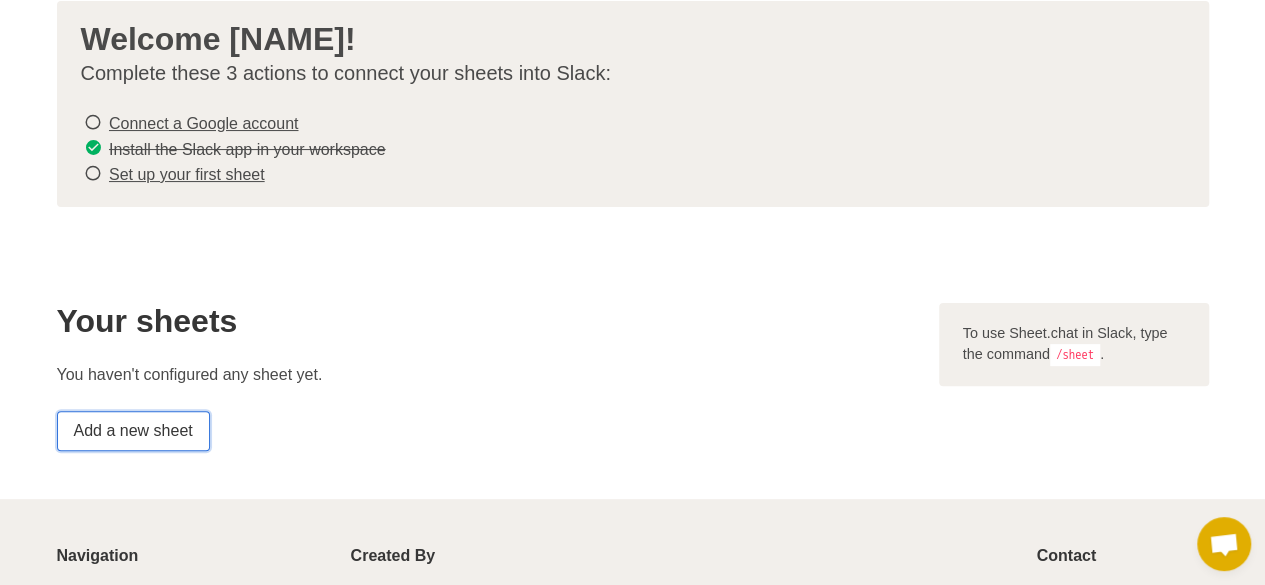 click on "Add a new sheet" at bounding box center [133, 431] 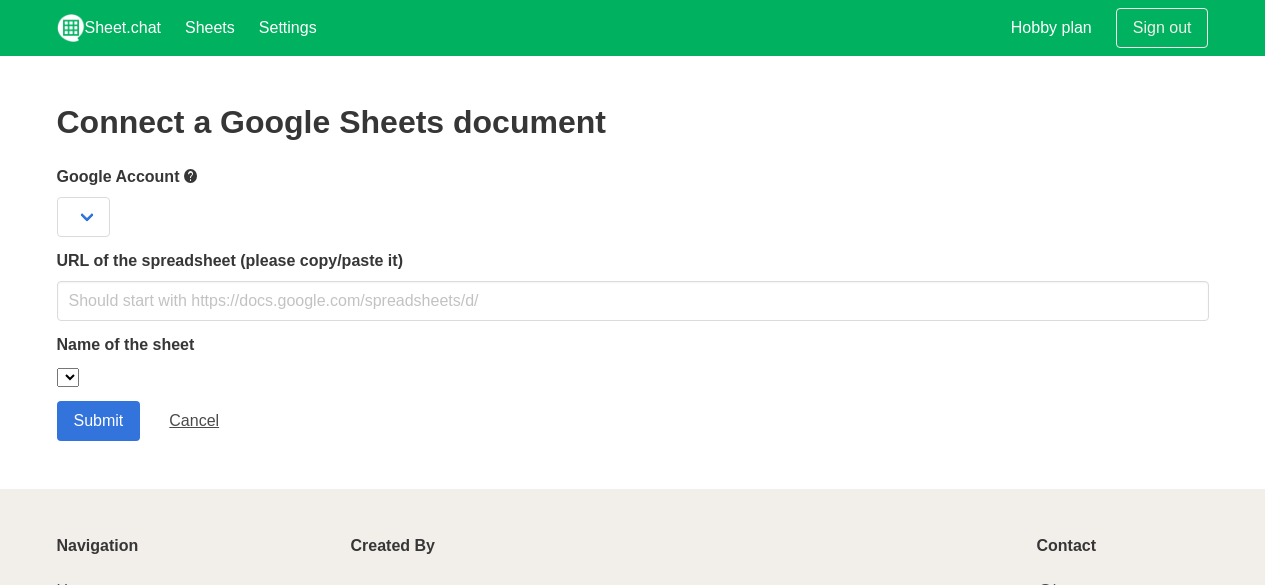 scroll, scrollTop: 0, scrollLeft: 0, axis: both 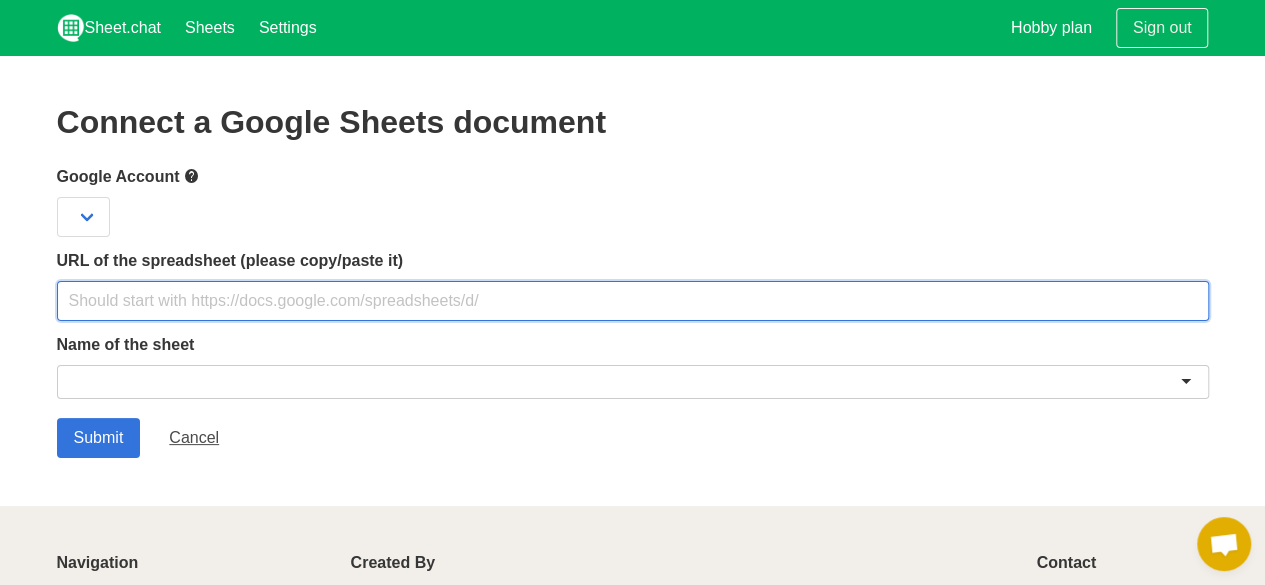 click at bounding box center (633, 301) 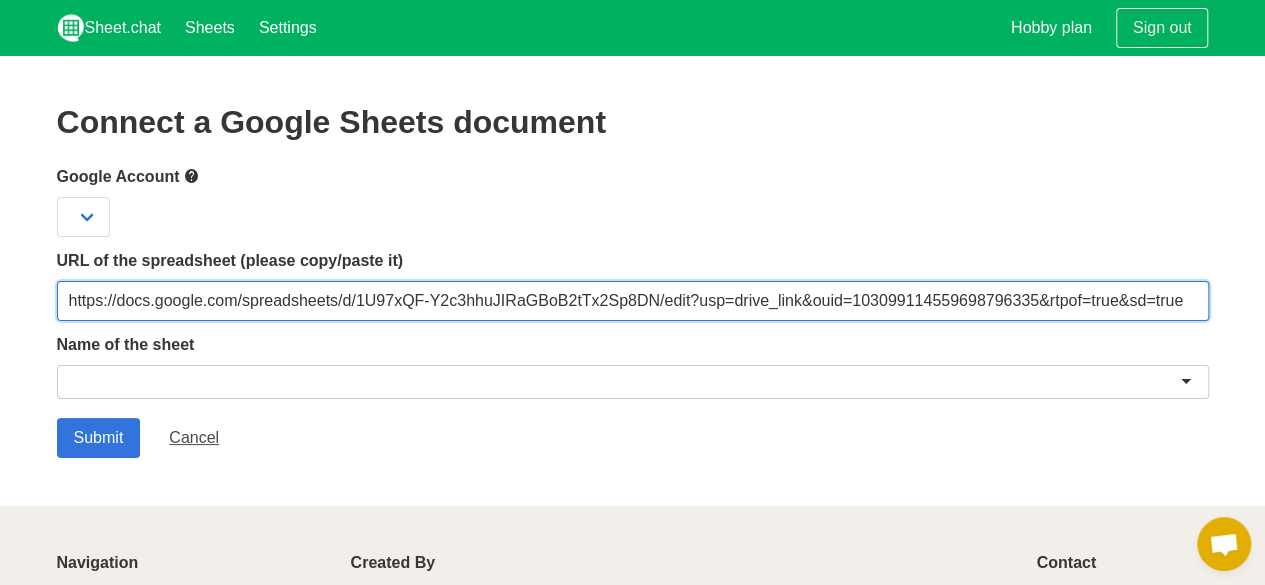 type on "https://docs.google.com/spreadsheets/d/1U97xQF-Y2c3hhuJIRaGBoB2tTx2Sp8DN/edit?usp=drive_link&ouid=103099114559698796335&rtpof=true&sd=true" 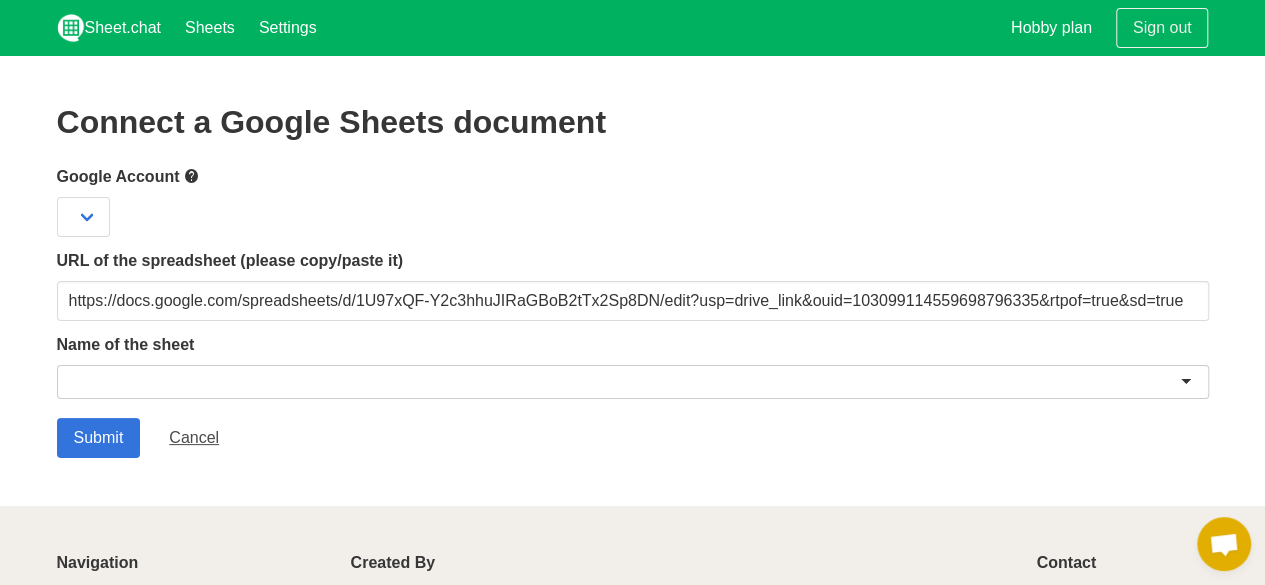 click at bounding box center [633, 382] 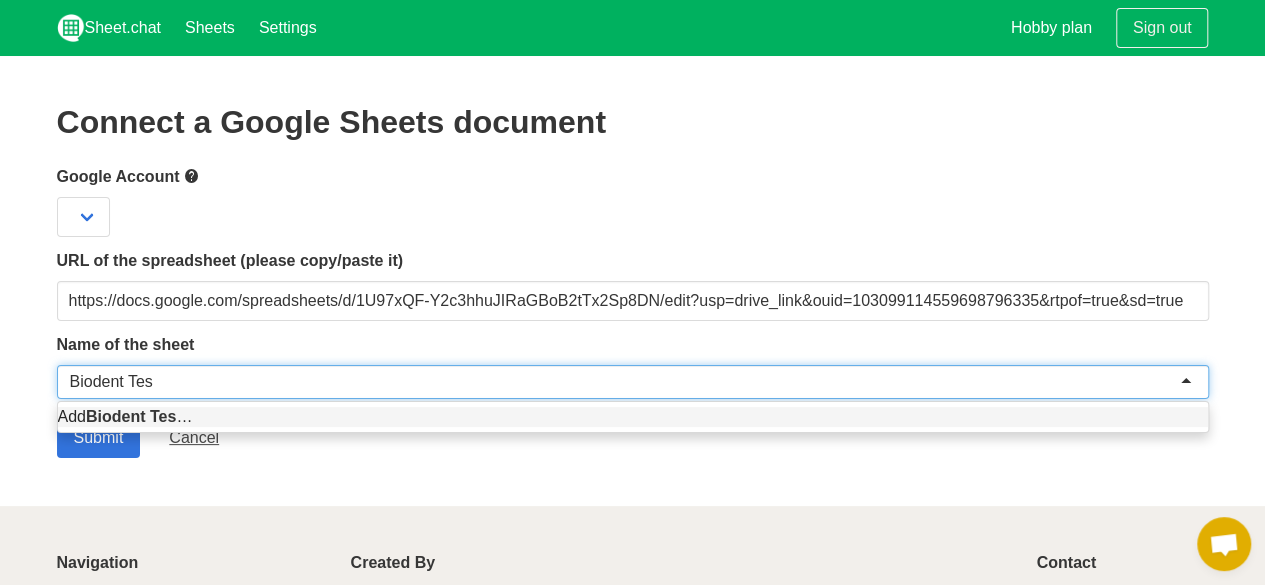 type on "Biodent Test" 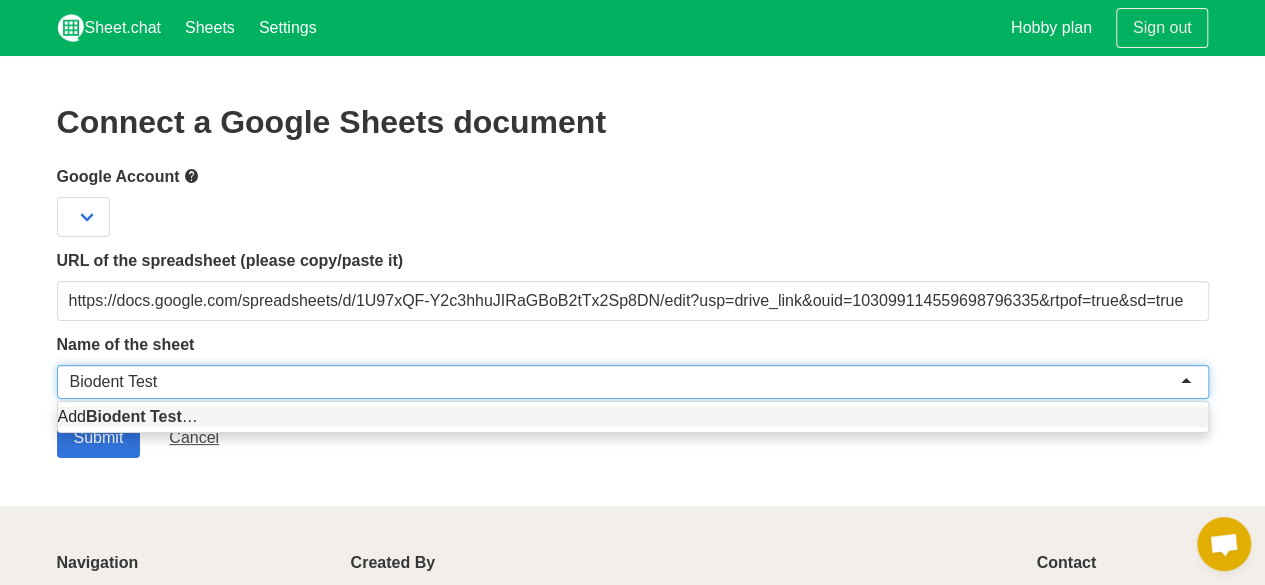click on "Add  Biodent Test …" at bounding box center (633, 417) 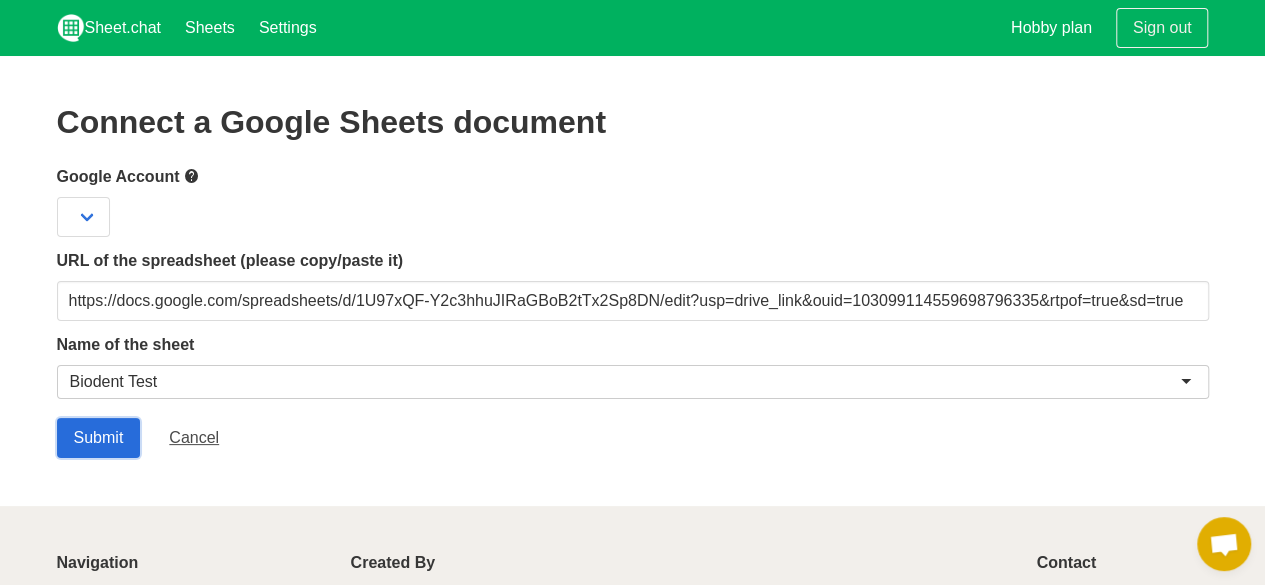 click on "Submit" at bounding box center (99, 438) 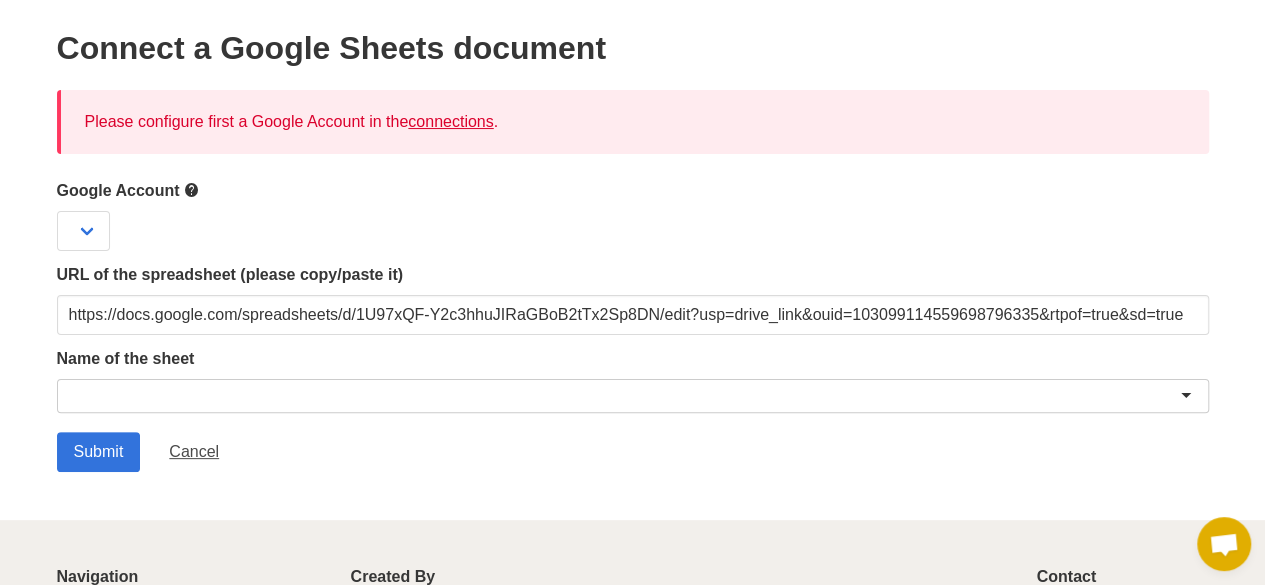 scroll, scrollTop: 0, scrollLeft: 0, axis: both 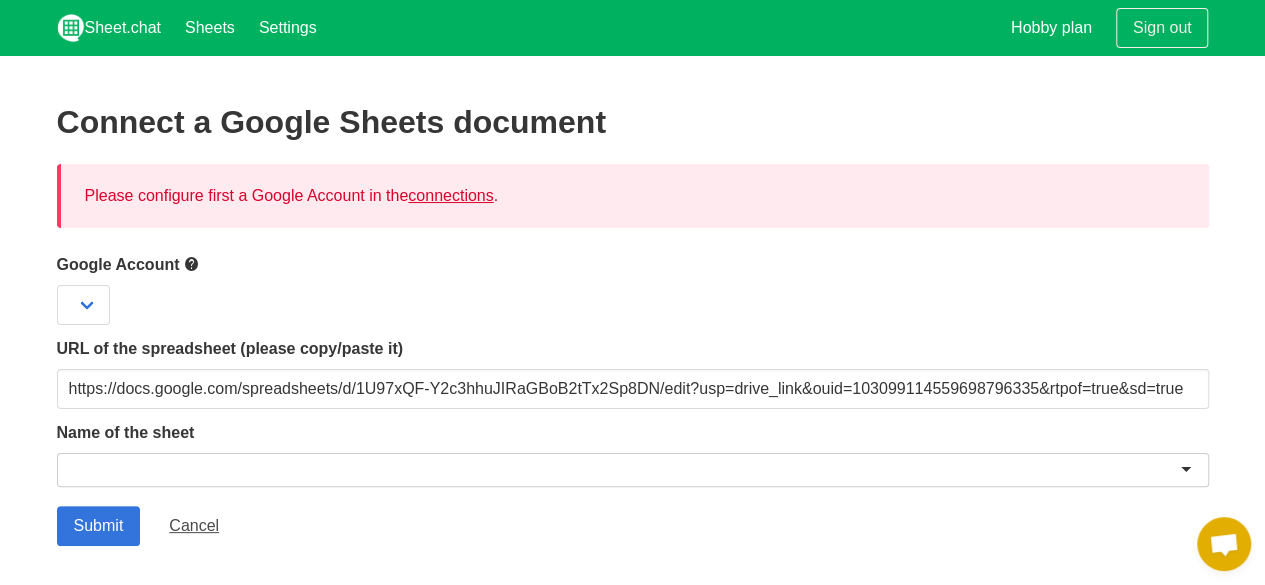 click on "connections" at bounding box center [450, 195] 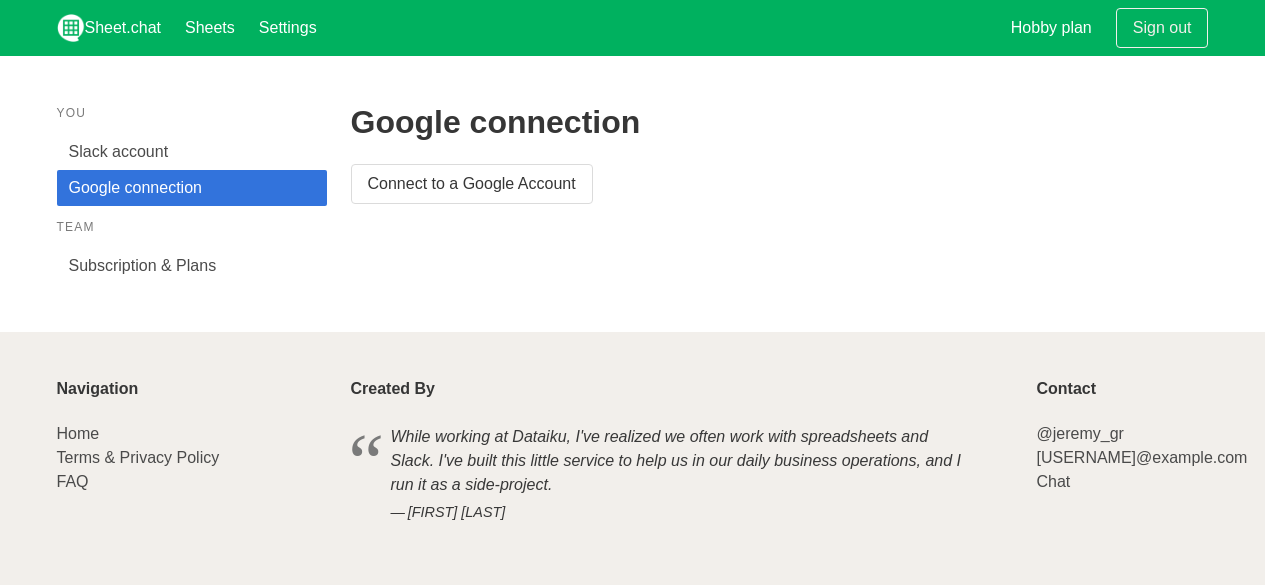 scroll, scrollTop: 0, scrollLeft: 0, axis: both 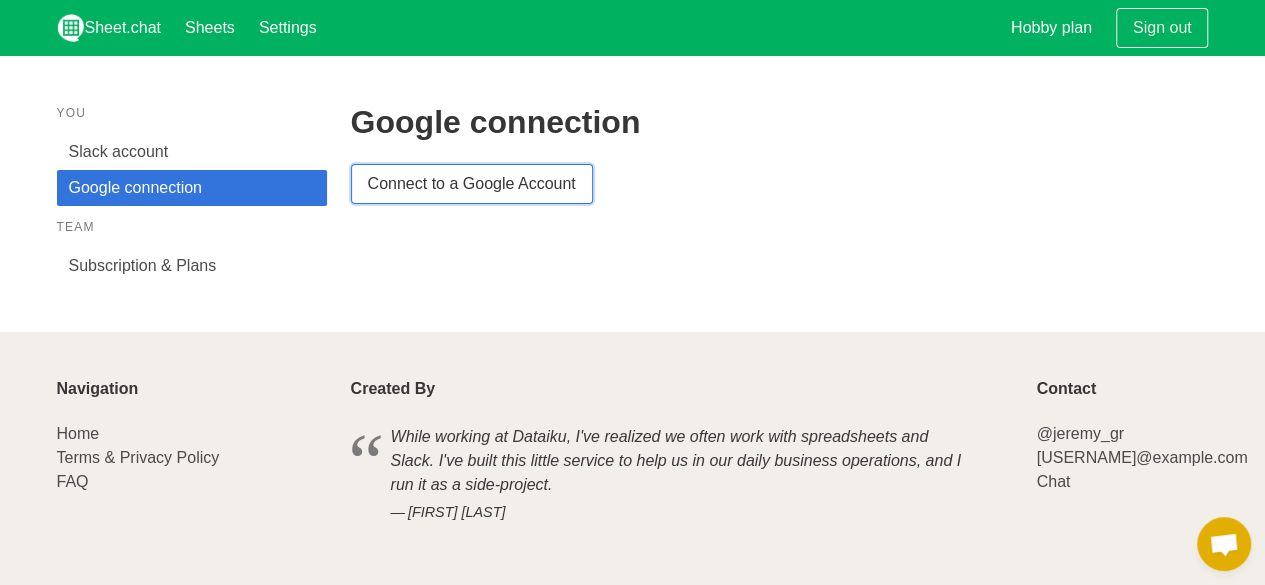 click on "Connect to a Google Account" at bounding box center (472, 184) 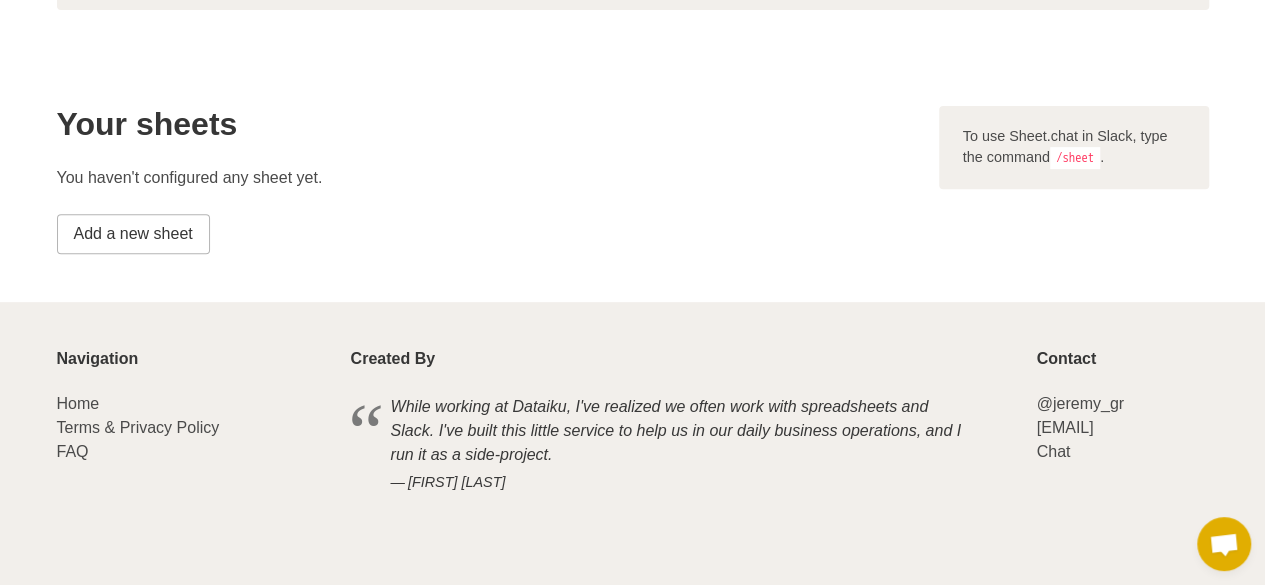 scroll, scrollTop: 303, scrollLeft: 0, axis: vertical 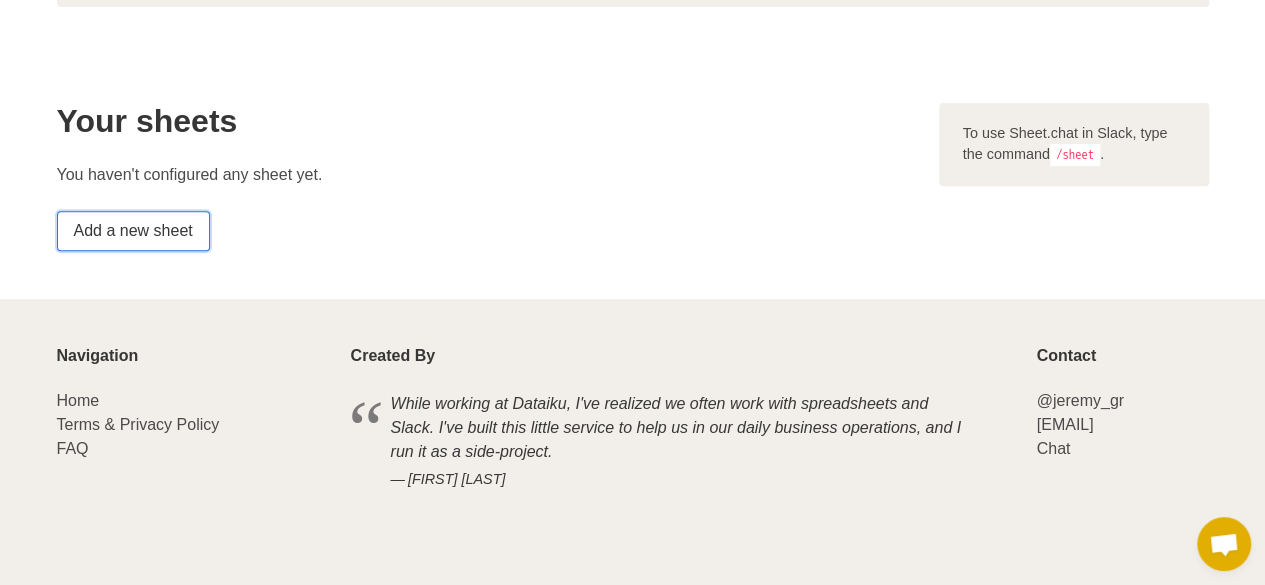 click on "Add a new sheet" at bounding box center (133, 231) 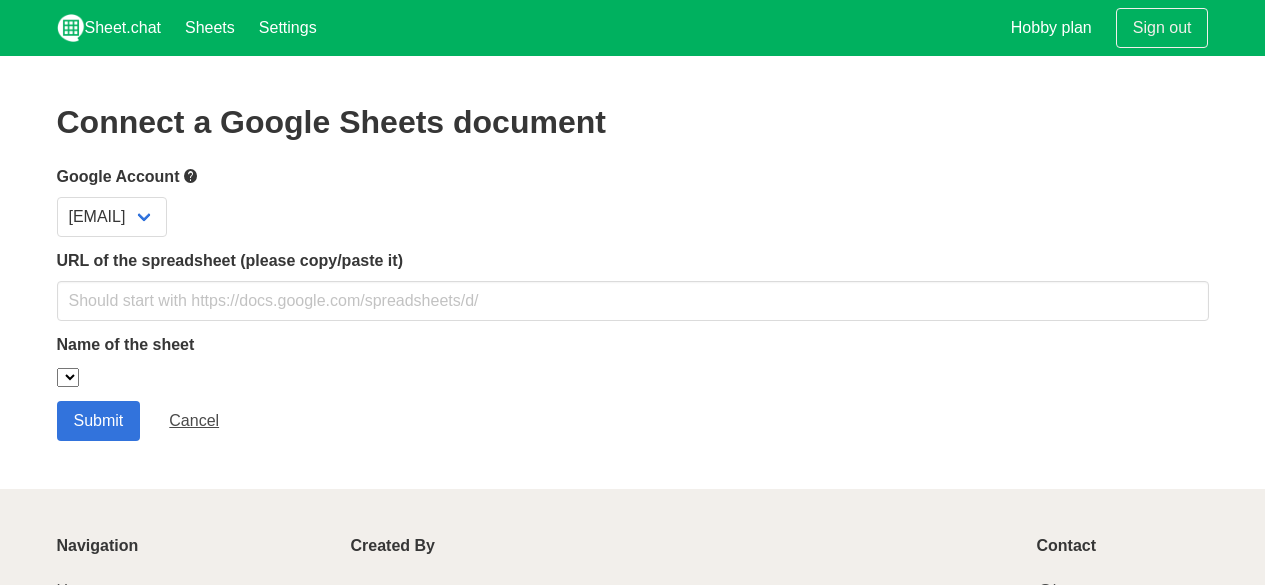 scroll, scrollTop: 0, scrollLeft: 0, axis: both 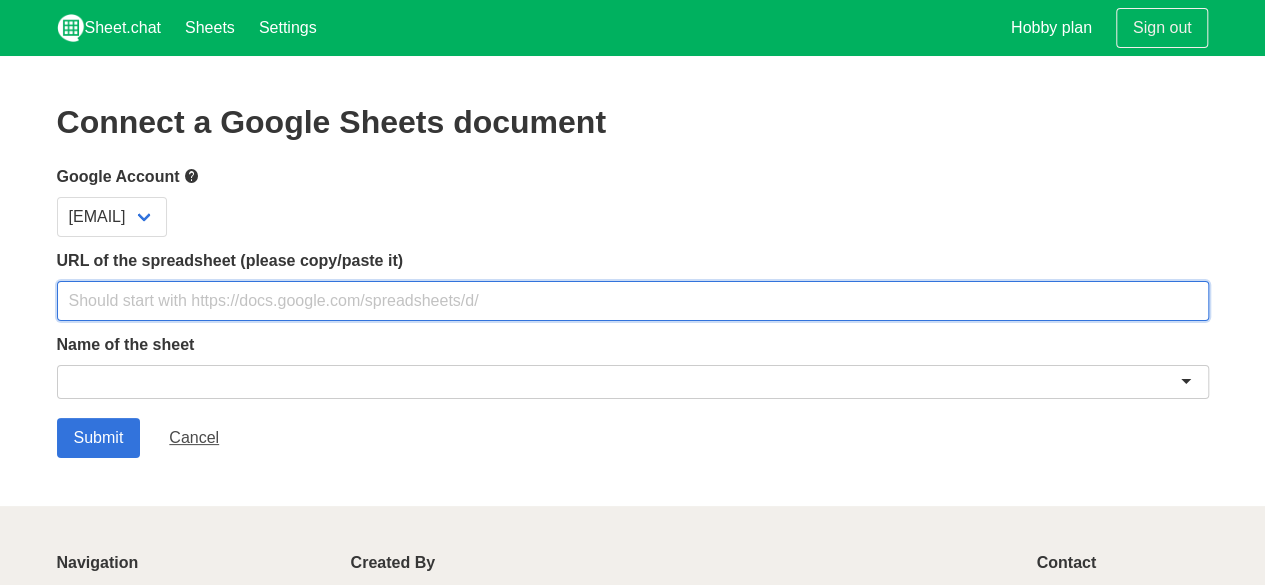 click at bounding box center [633, 301] 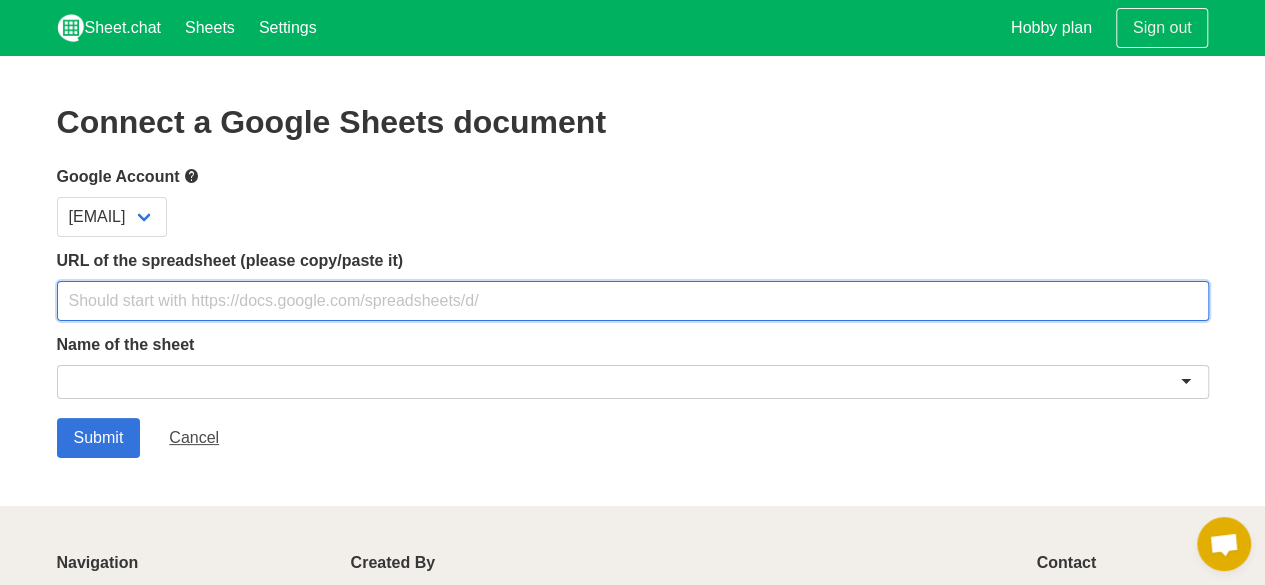 paste on "https://docs.google.com/spreadsheets/d/1U97xQF-Y2c3hhuJIRaGBoB2tTx2Sp8DN/edit?usp=drive_link&ouid=103099114559698796335&rtpof=true&sd=true" 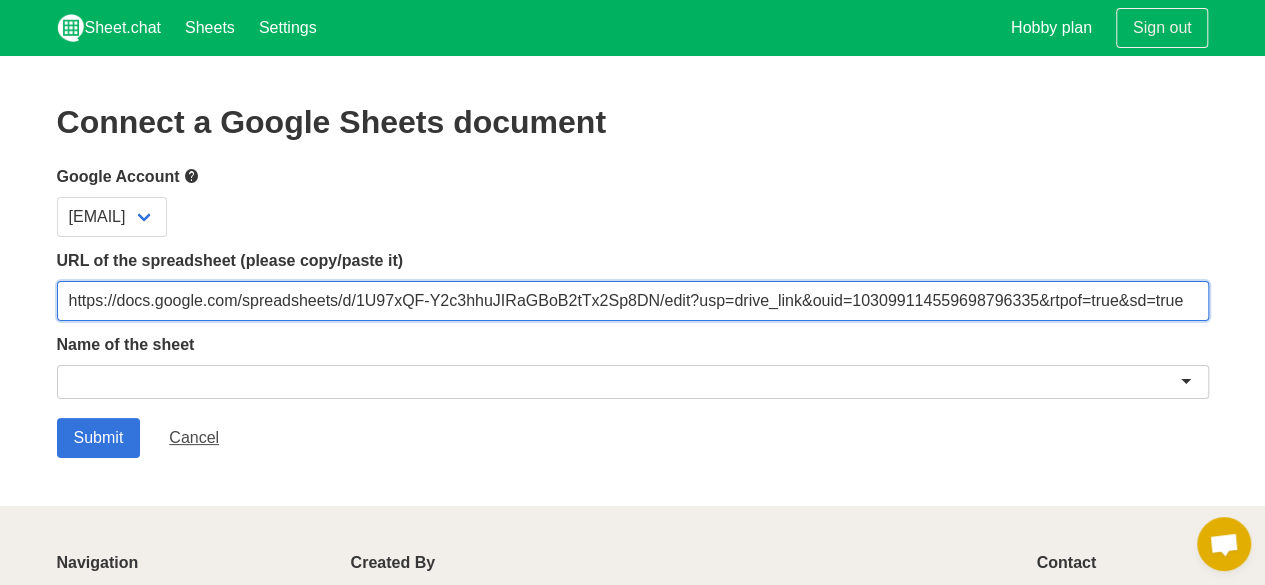 type on "https://docs.google.com/spreadsheets/d/1U97xQF-Y2c3hhuJIRaGBoB2tTx2Sp8DN/edit?usp=drive_link&ouid=103099114559698796335&rtpof=true&sd=true" 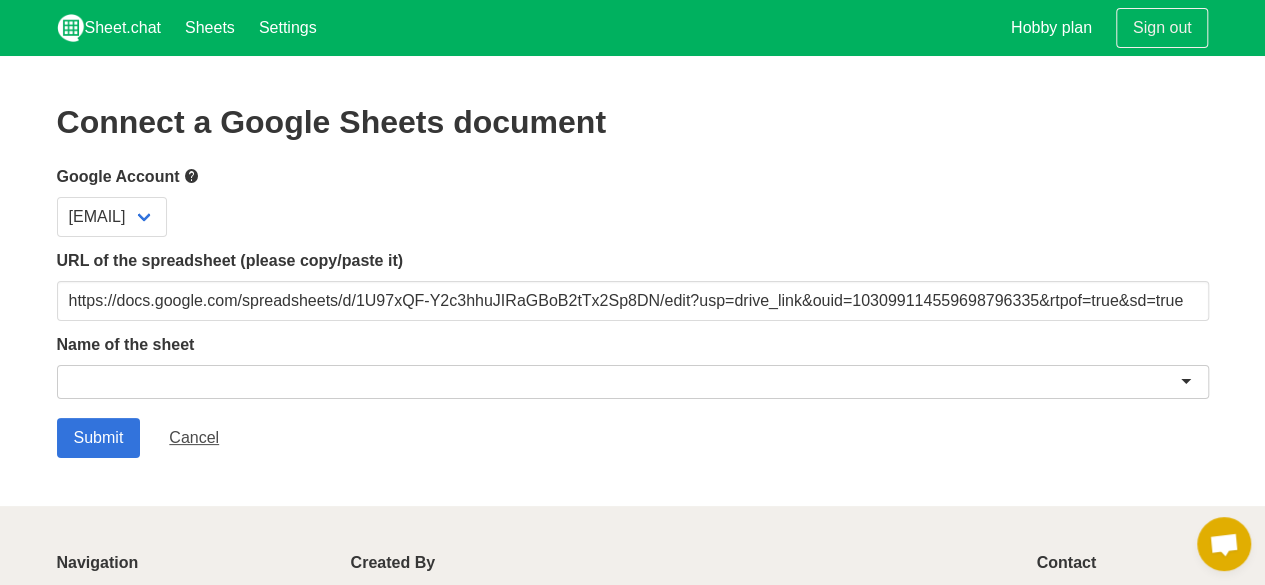 click on "Name of the sheet" at bounding box center (633, 345) 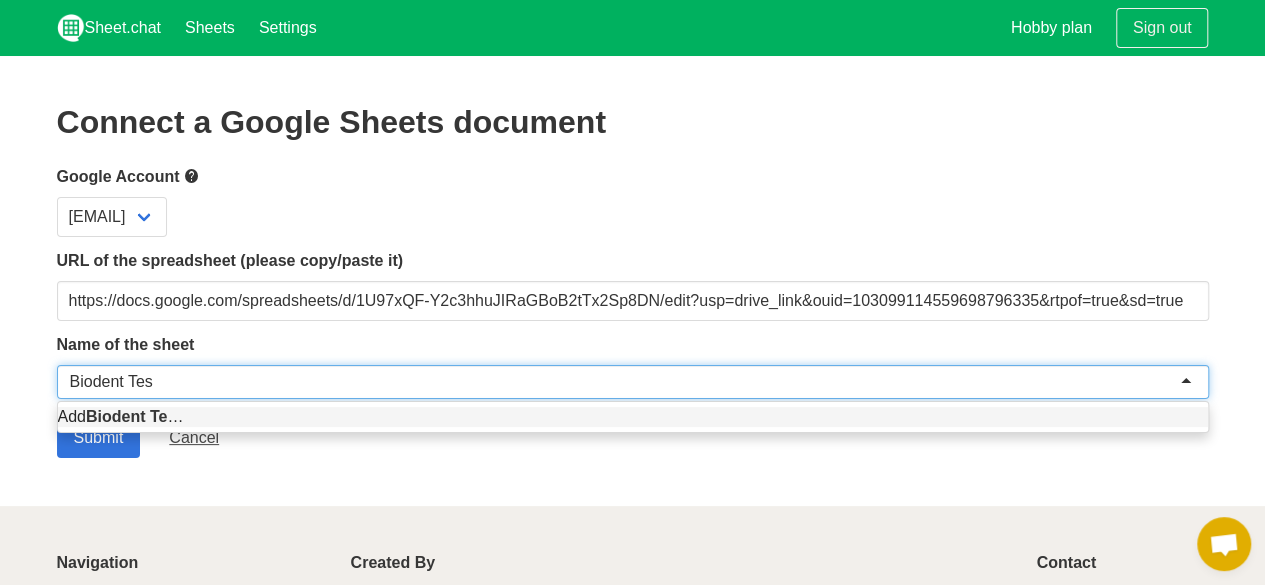 type on "Biodent Test" 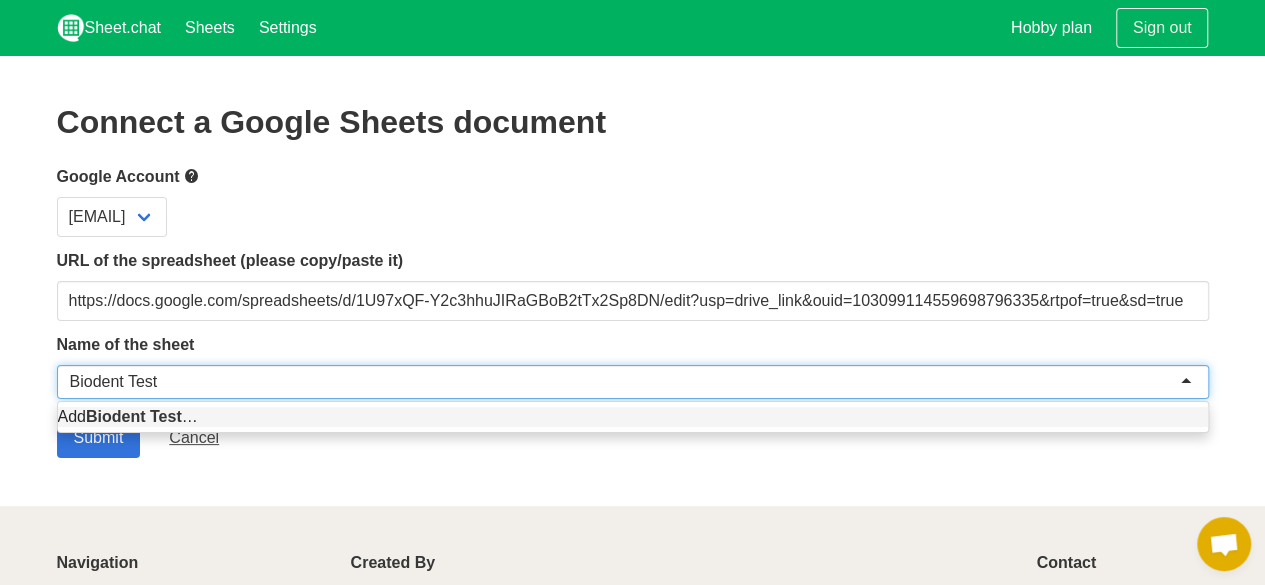 type 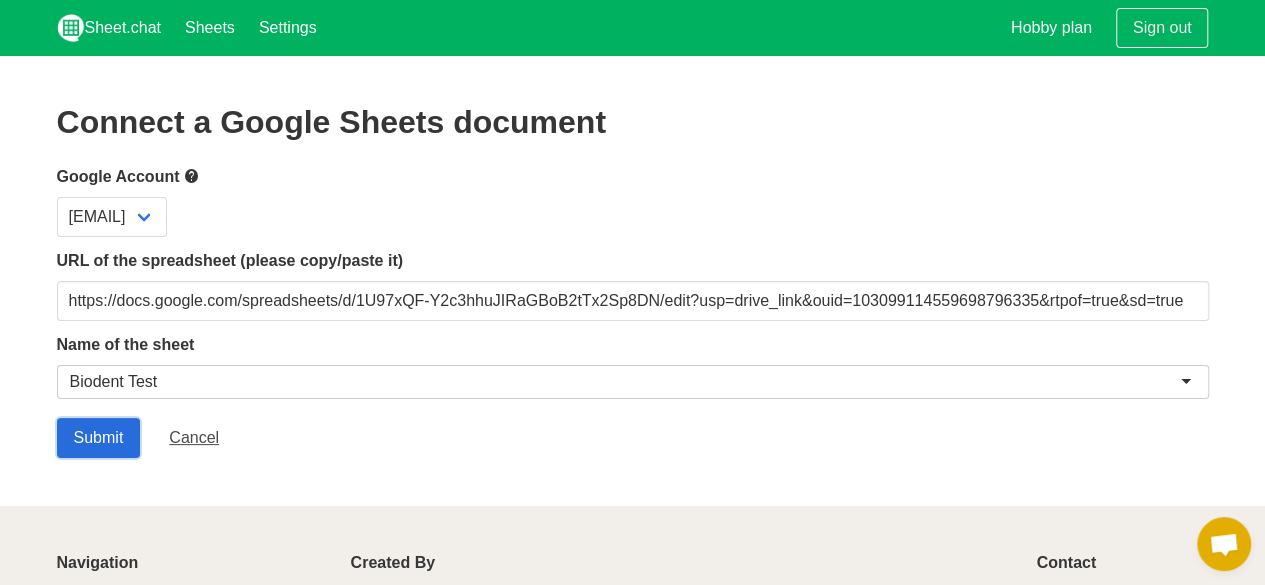 click on "Submit" at bounding box center [99, 438] 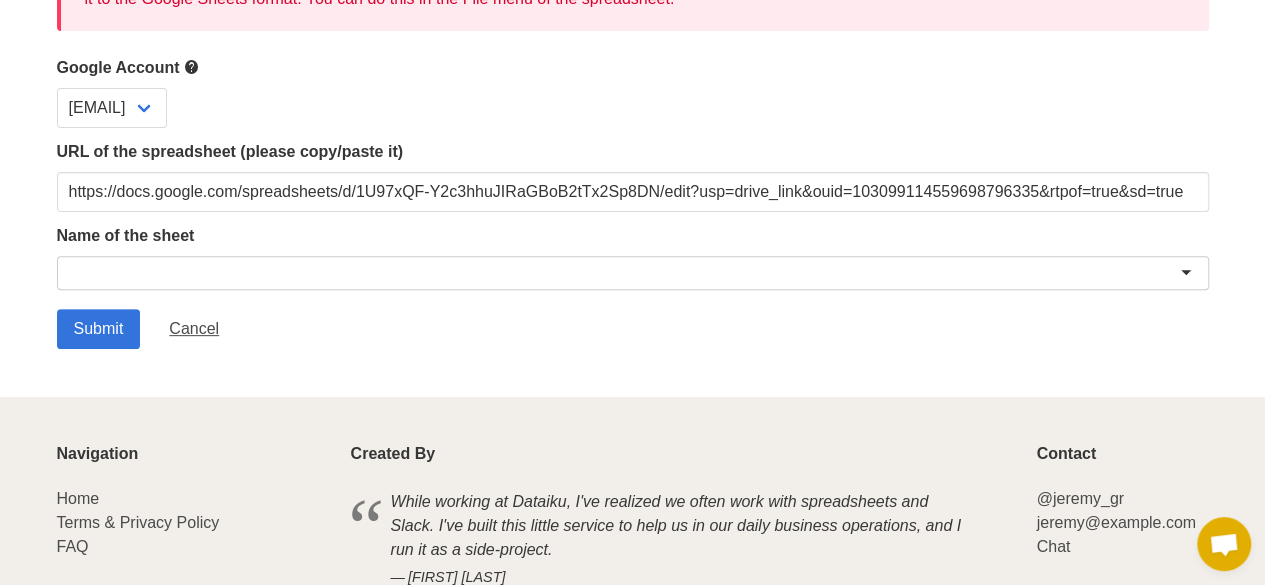 scroll, scrollTop: 121, scrollLeft: 0, axis: vertical 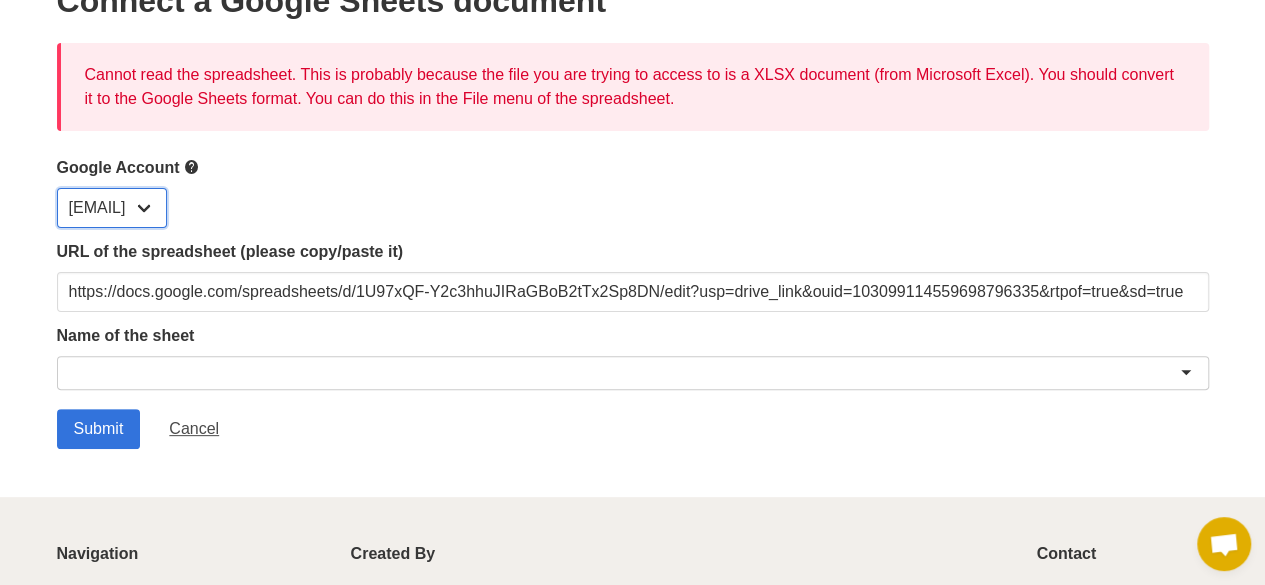 click on "[EMAIL]" at bounding box center [112, 208] 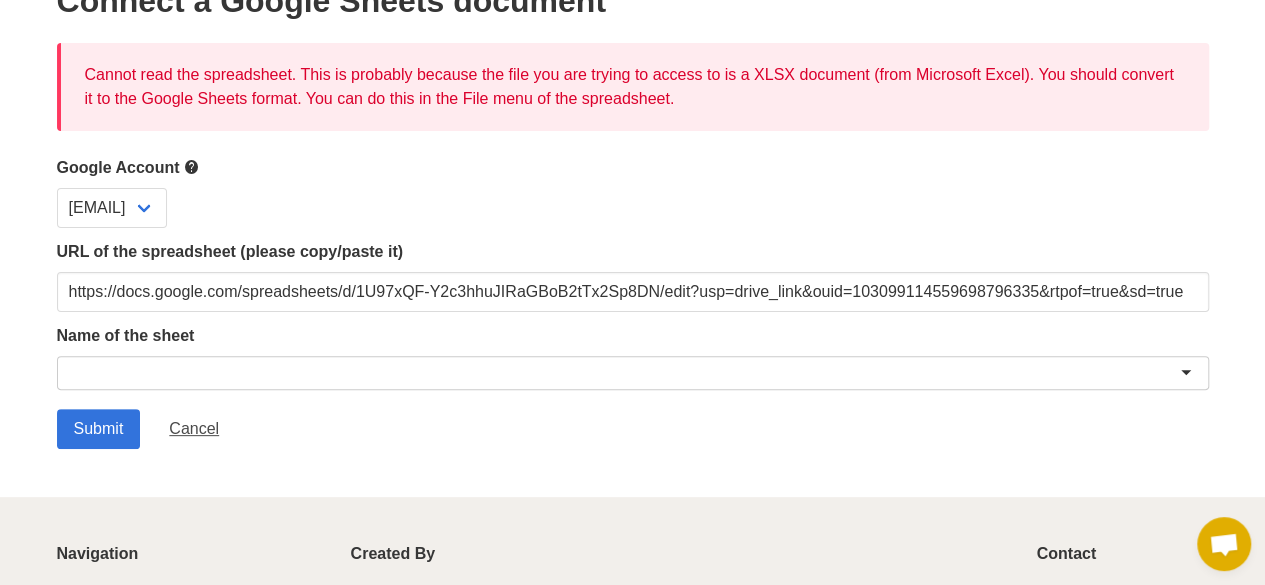 click on "URL of the spreadsheet (please copy/paste it)" at bounding box center [633, 252] 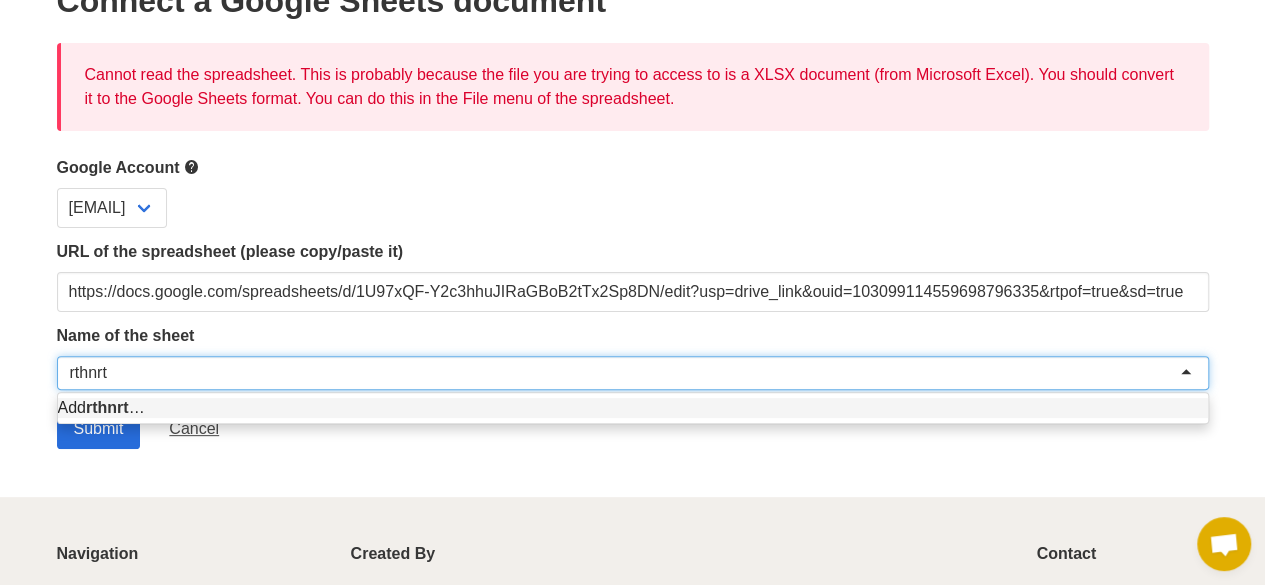 type on "rthnrt" 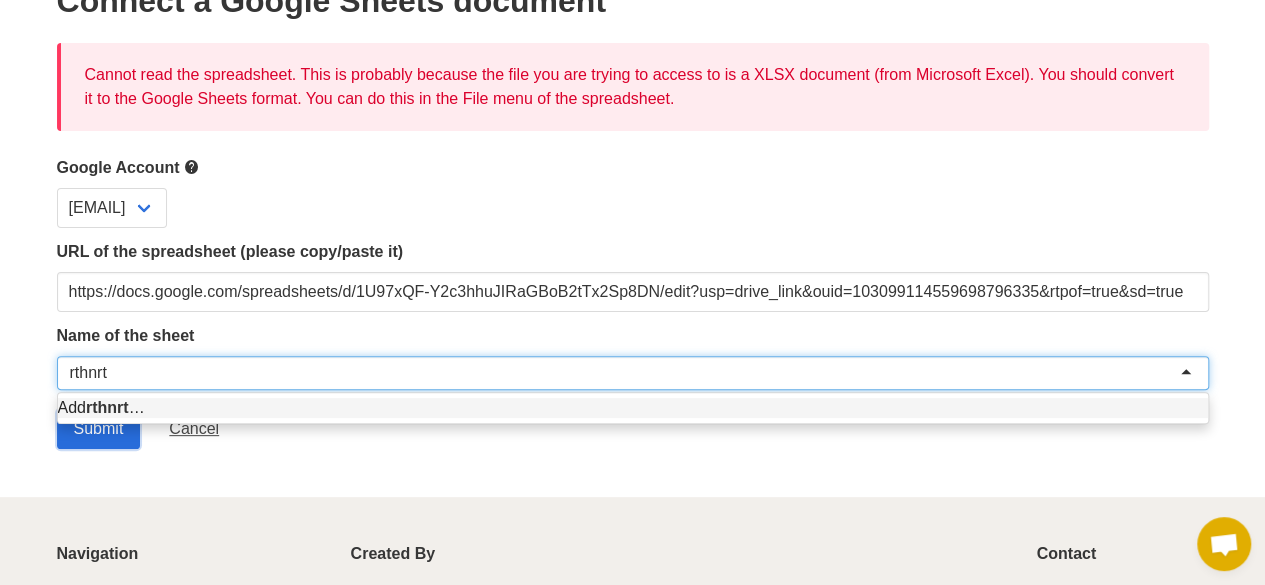 type 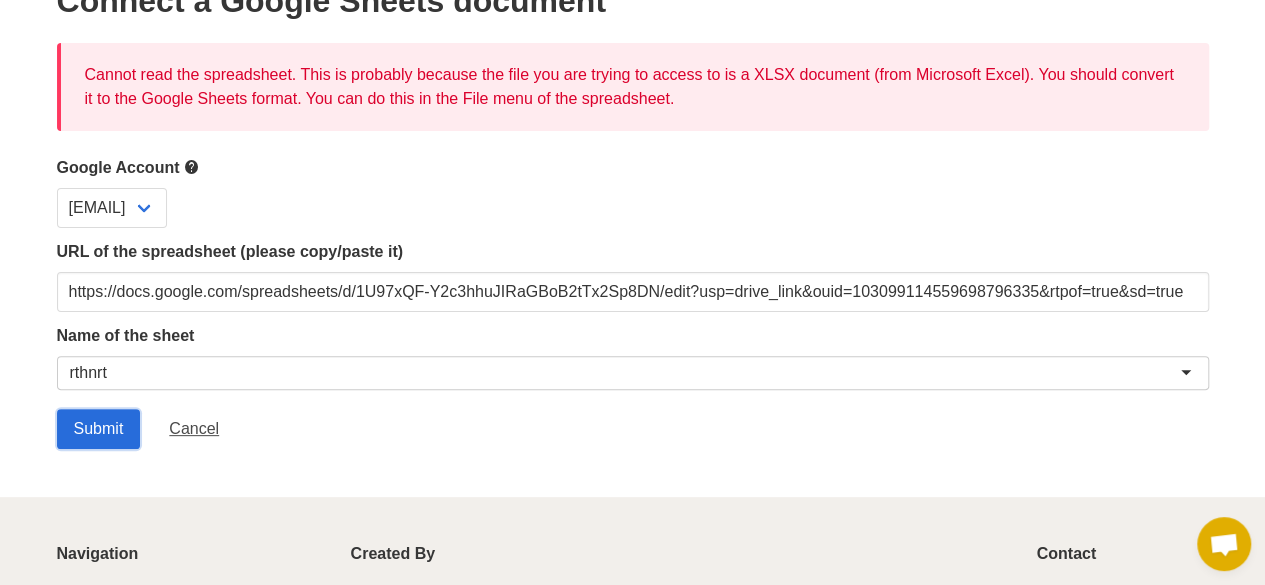 click on "Submit" at bounding box center (99, 429) 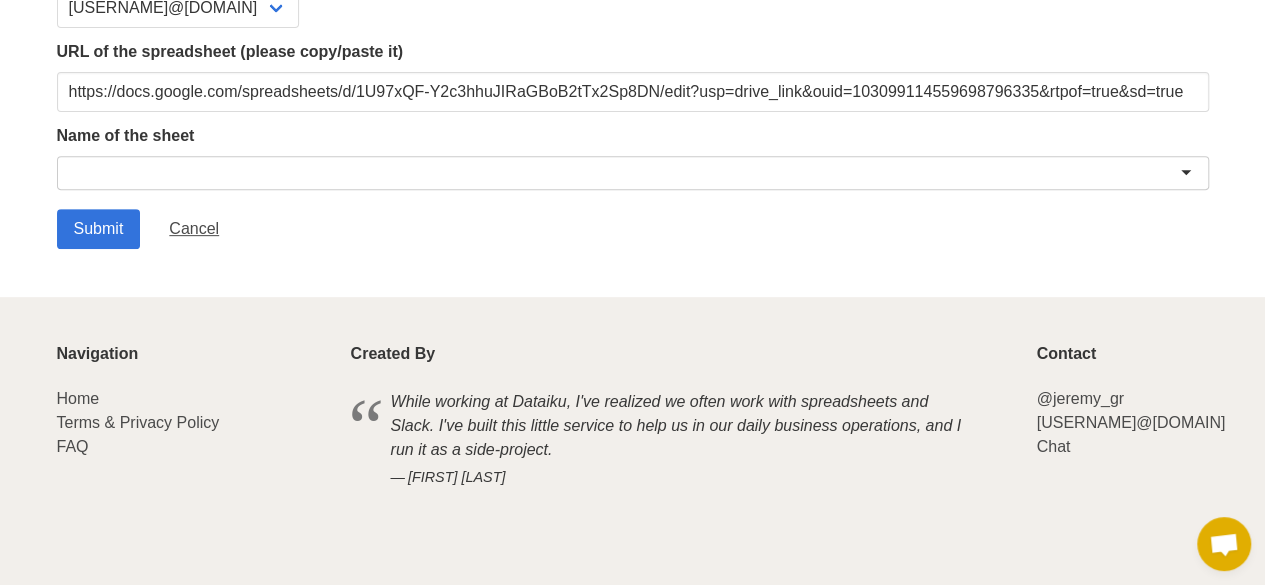 scroll, scrollTop: 0, scrollLeft: 0, axis: both 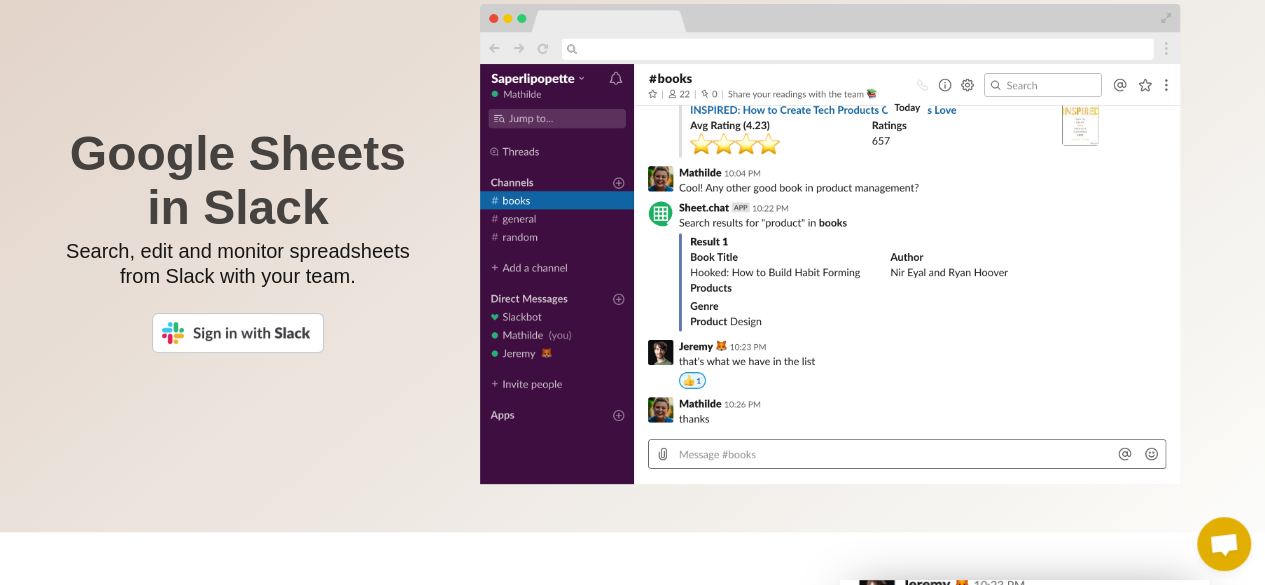 click at bounding box center [238, 333] 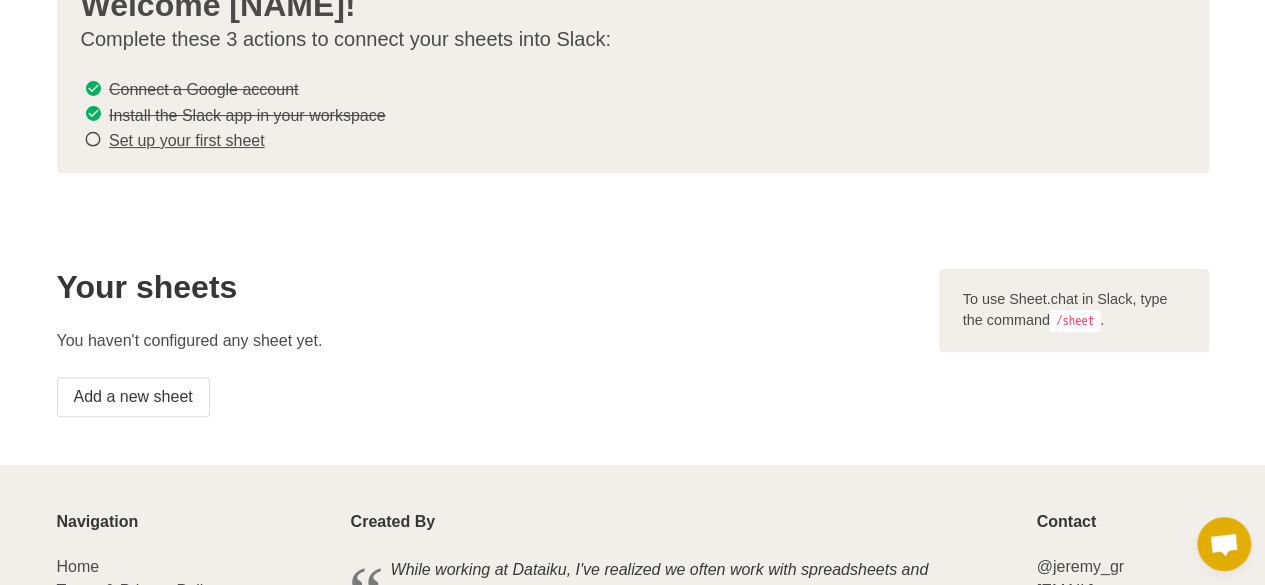 scroll, scrollTop: 200, scrollLeft: 0, axis: vertical 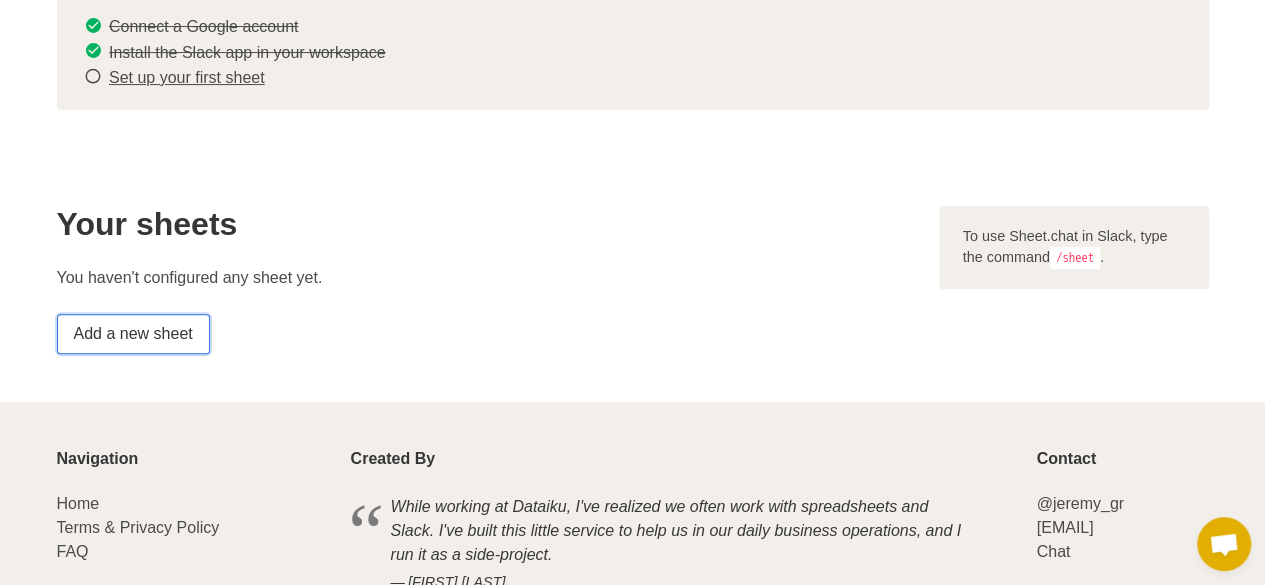 click on "Add a new sheet" at bounding box center [133, 334] 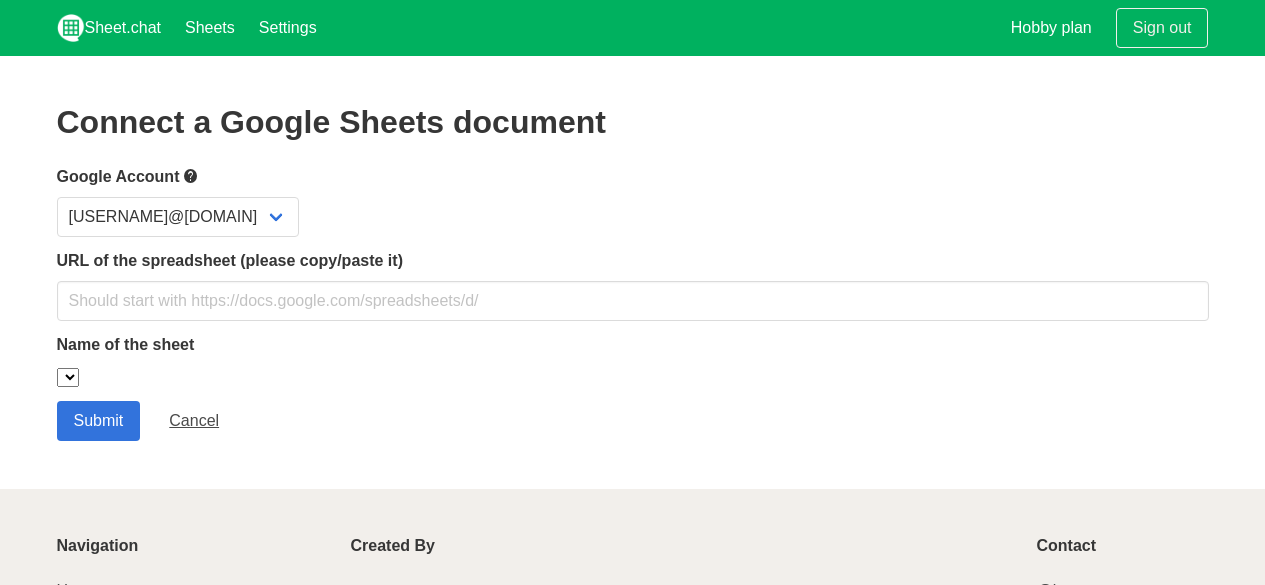 scroll, scrollTop: 0, scrollLeft: 0, axis: both 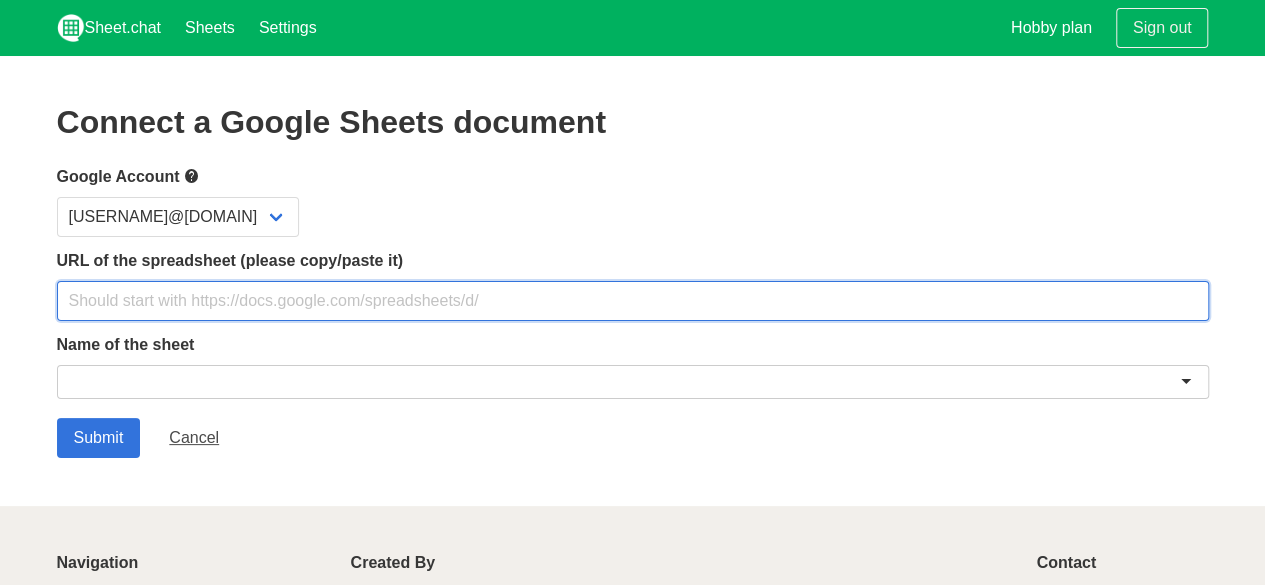 click at bounding box center [633, 301] 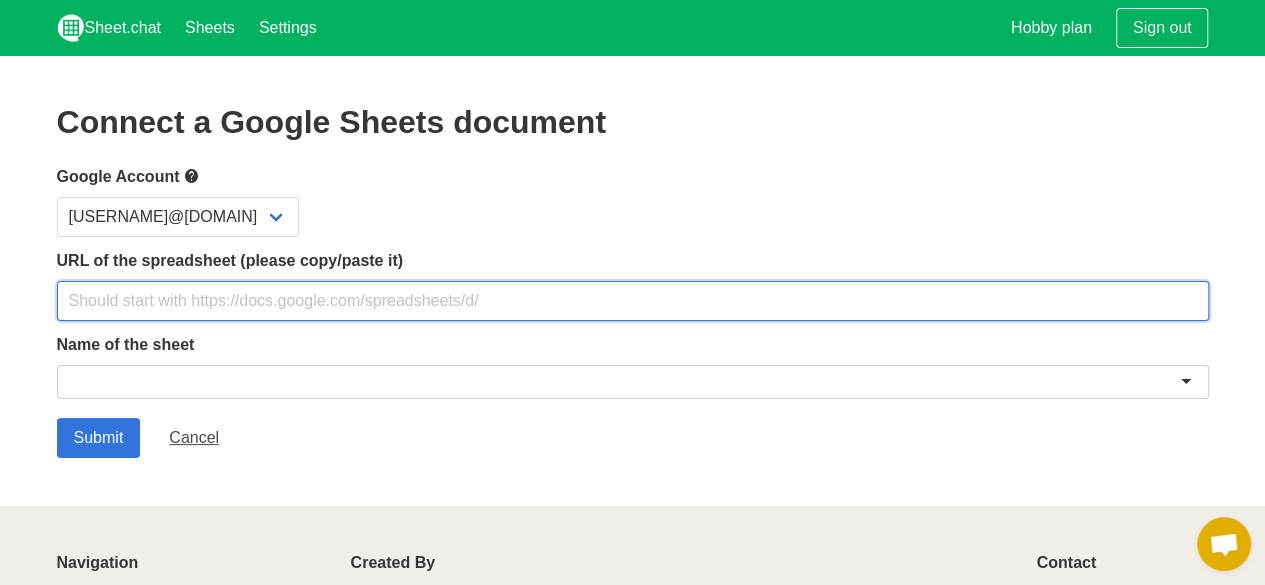 click at bounding box center (633, 301) 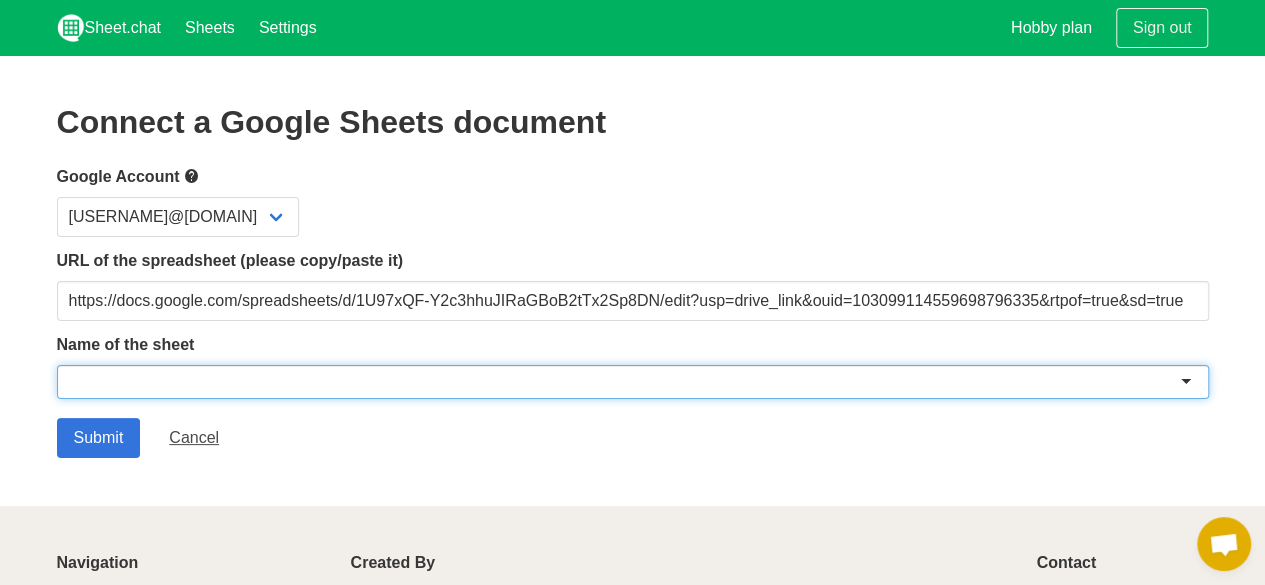 click at bounding box center (633, 382) 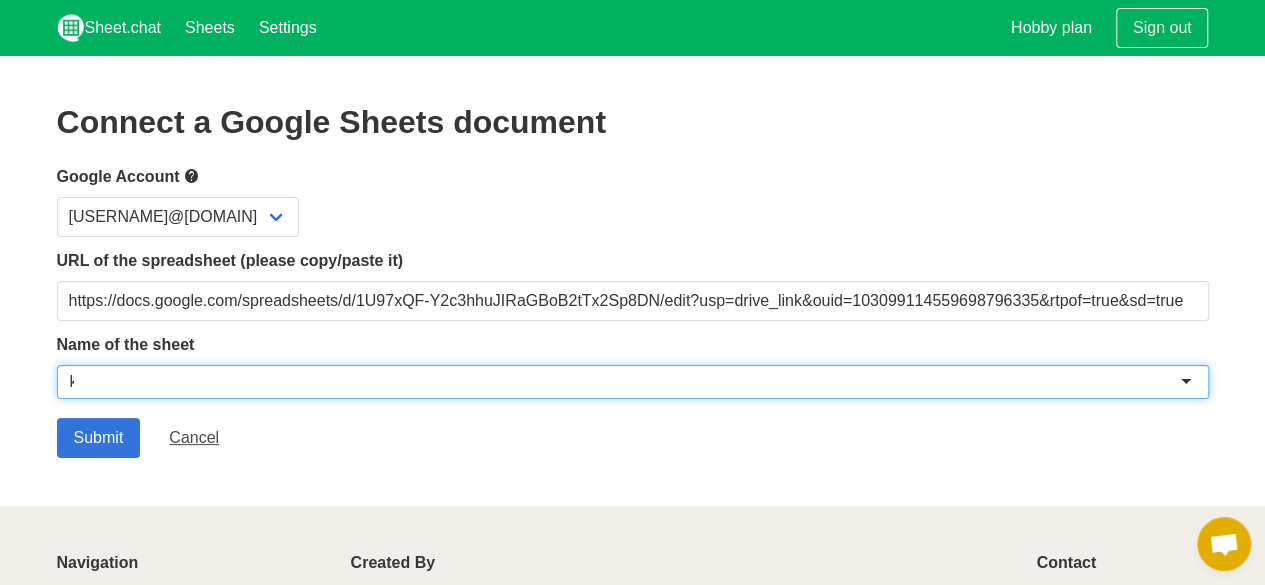 type on "kjg" 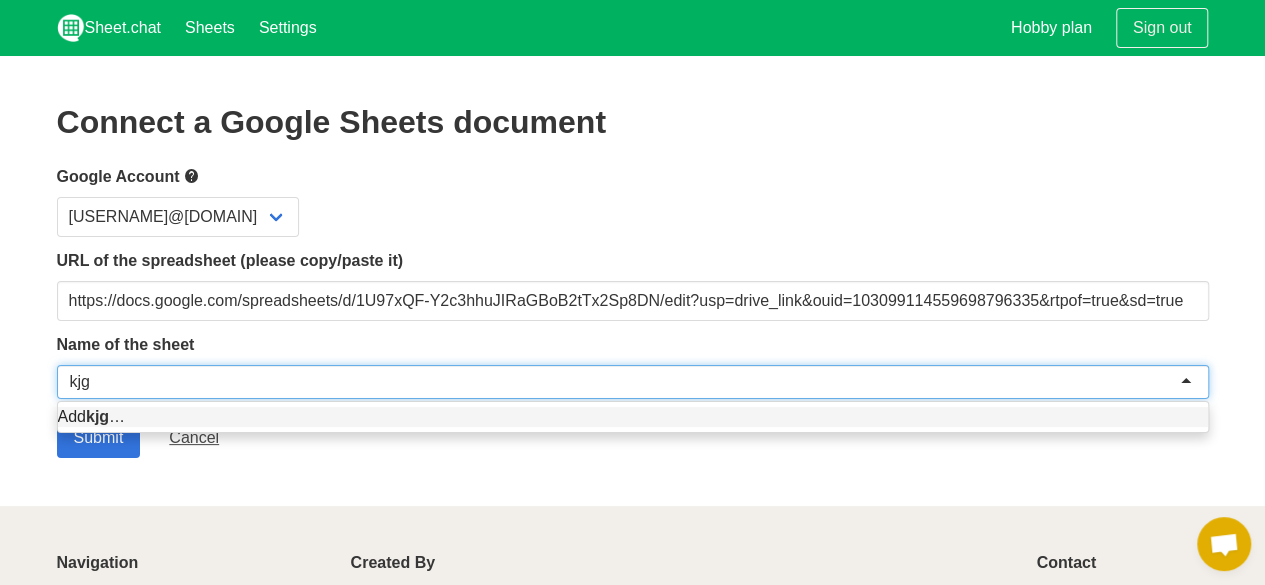 type 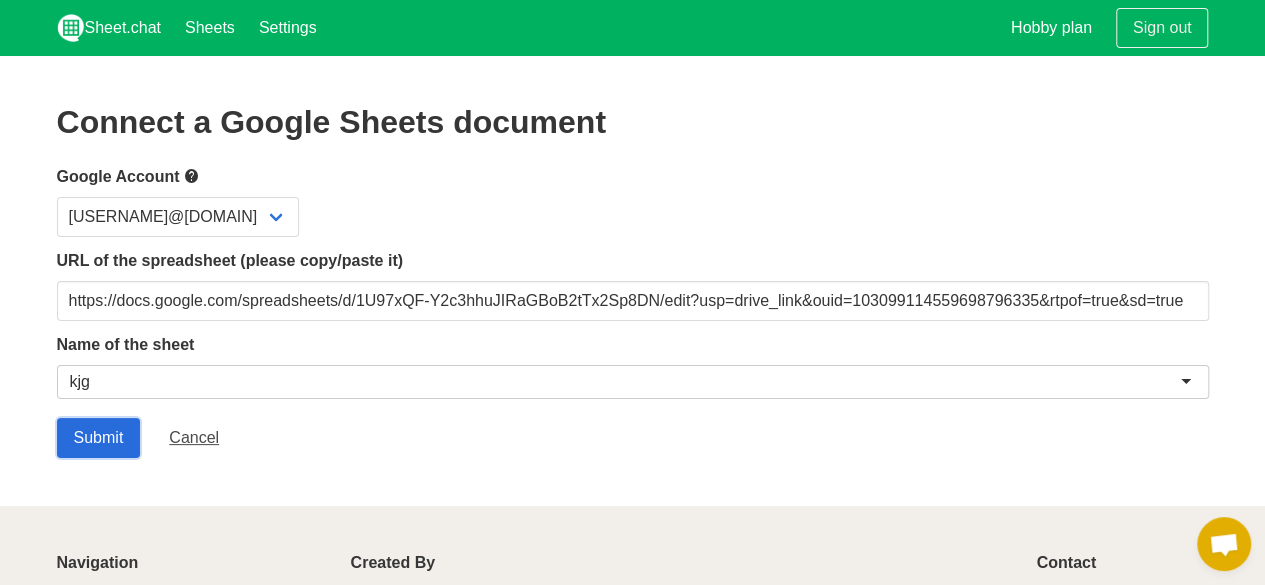 click on "Submit" at bounding box center [99, 438] 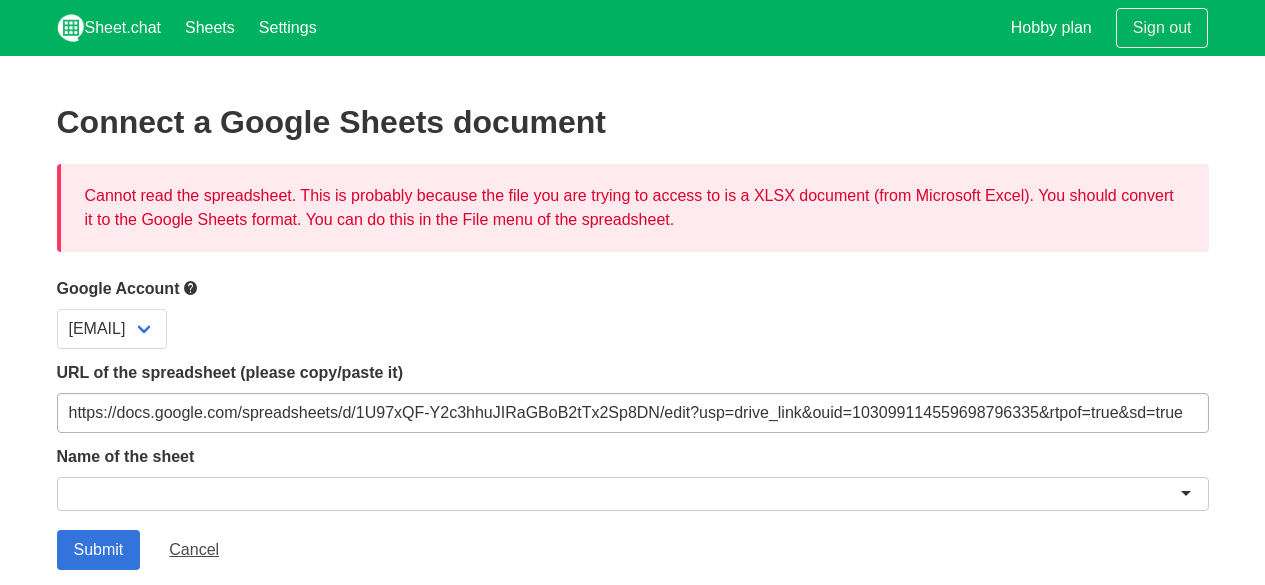 scroll, scrollTop: 0, scrollLeft: 0, axis: both 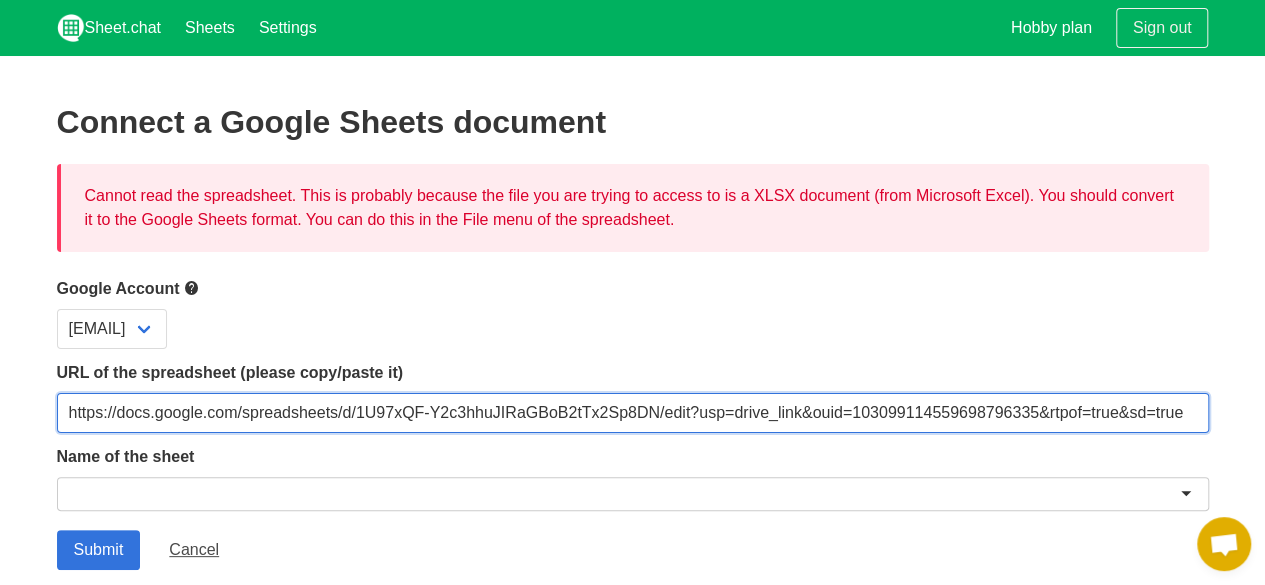 click on "https://docs.google.com/spreadsheets/d/1U97xQF-Y2c3hhuJIRaGBoB2tTx2Sp8DN/edit?usp=drive_link&ouid=103099114559698796335&rtpof=true&sd=true" at bounding box center (633, 413) 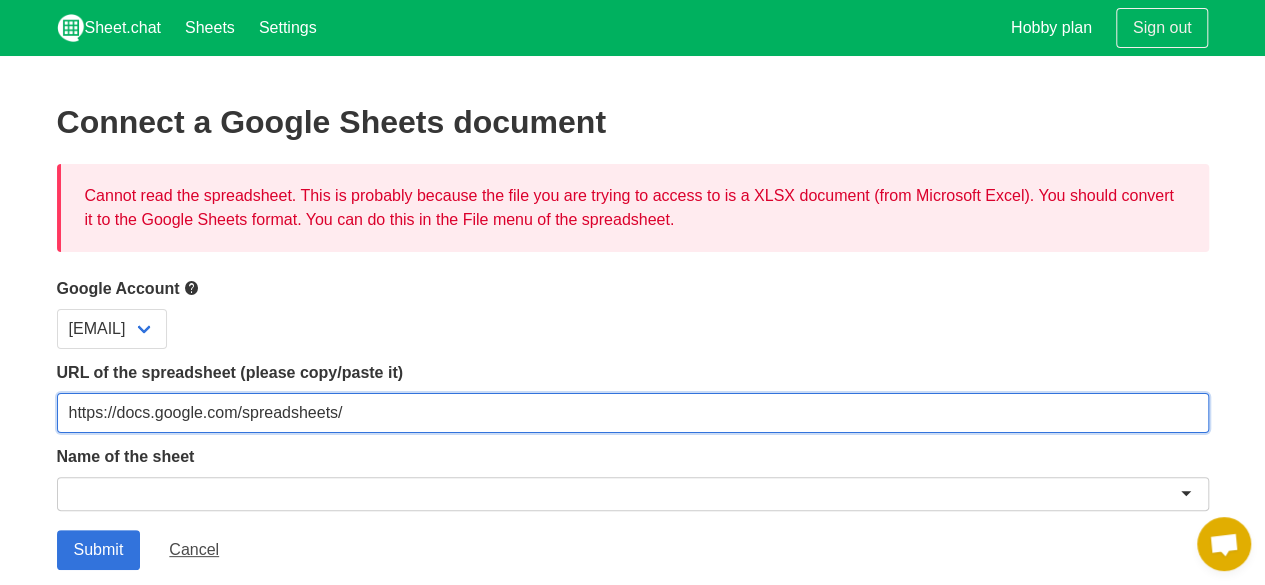type on "https://docs.google.com/spreadsheets/" 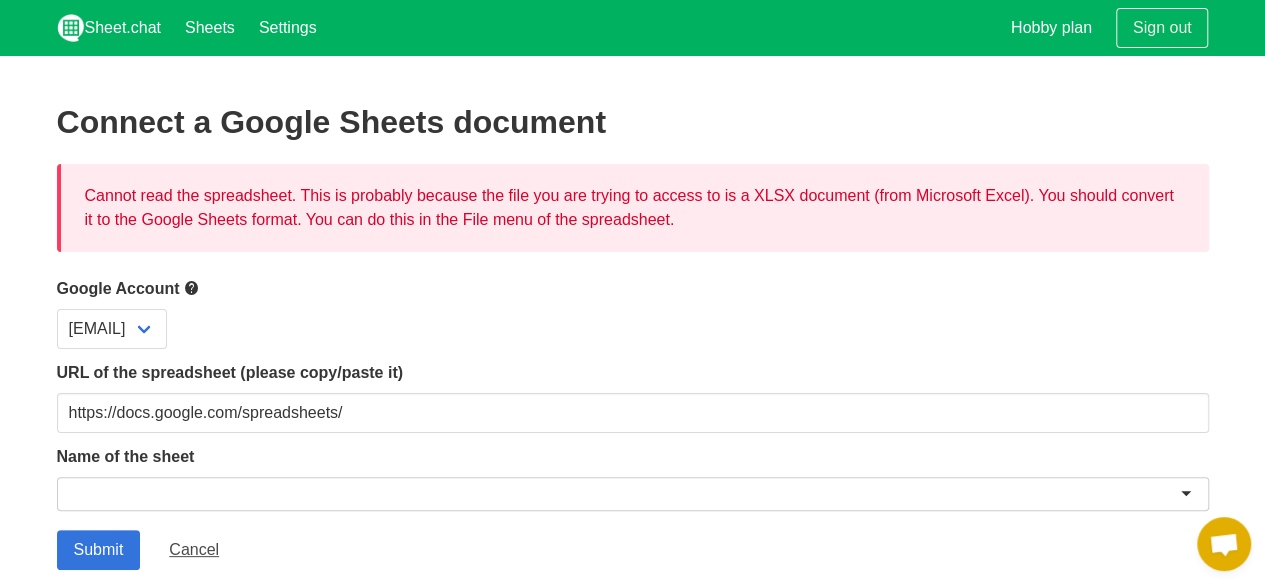 click at bounding box center (633, 494) 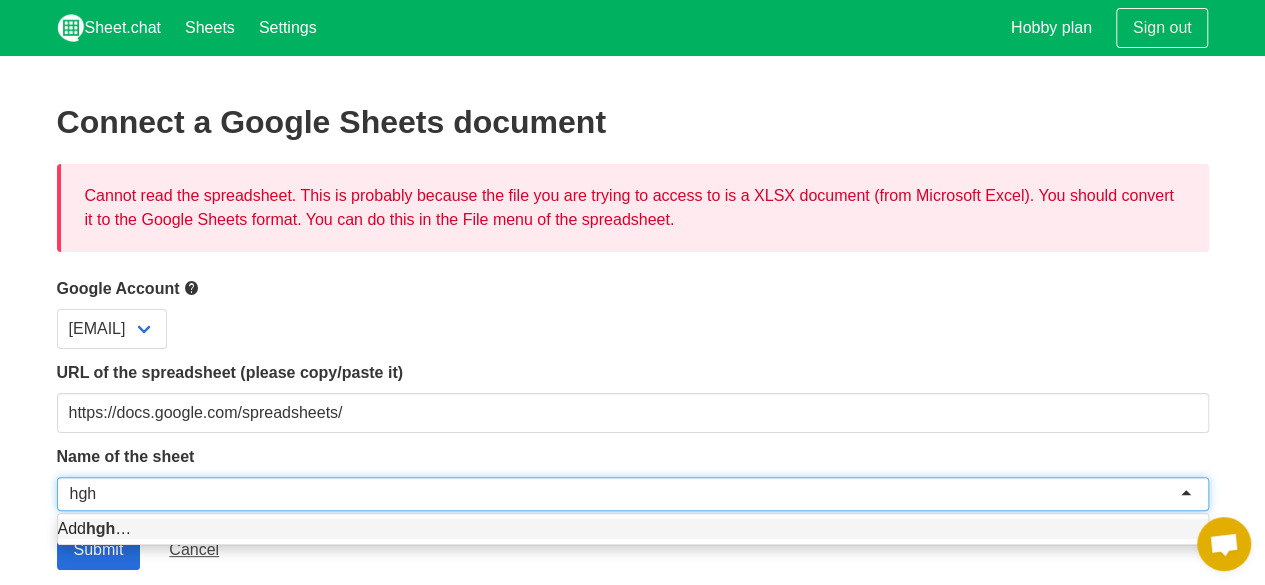 type on "hgh" 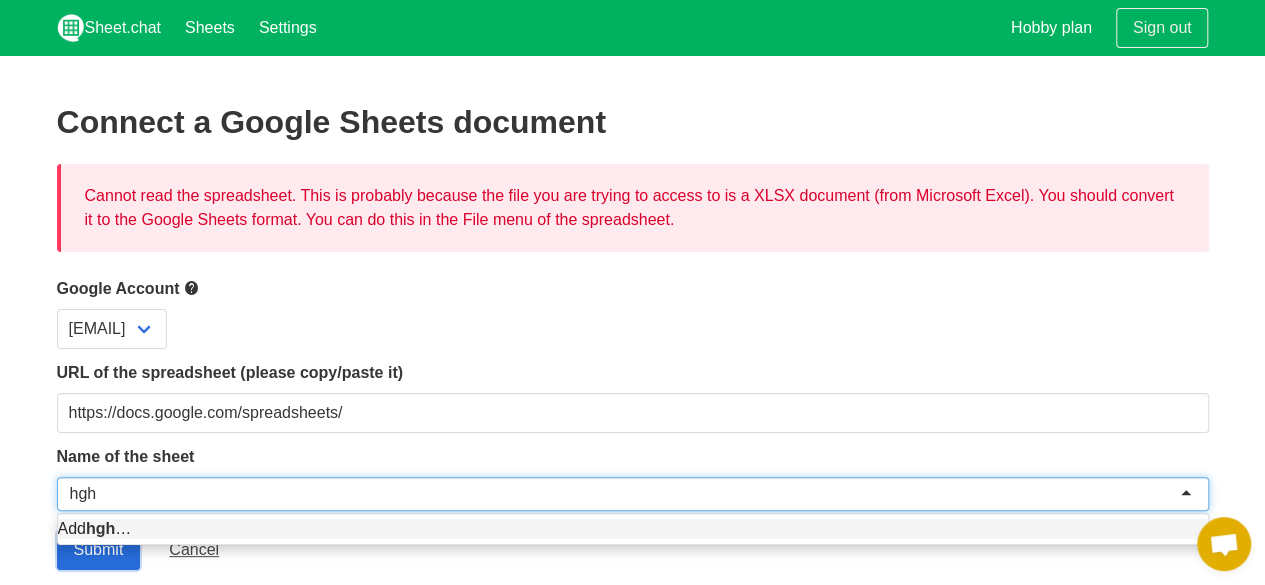 type 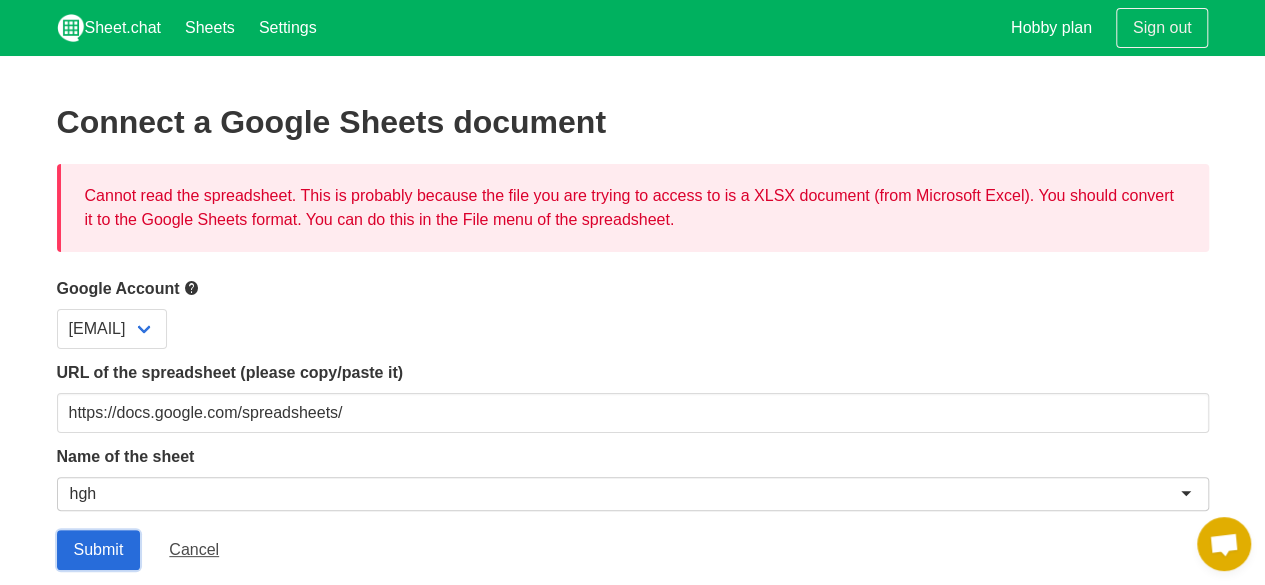 click on "Submit" at bounding box center [99, 550] 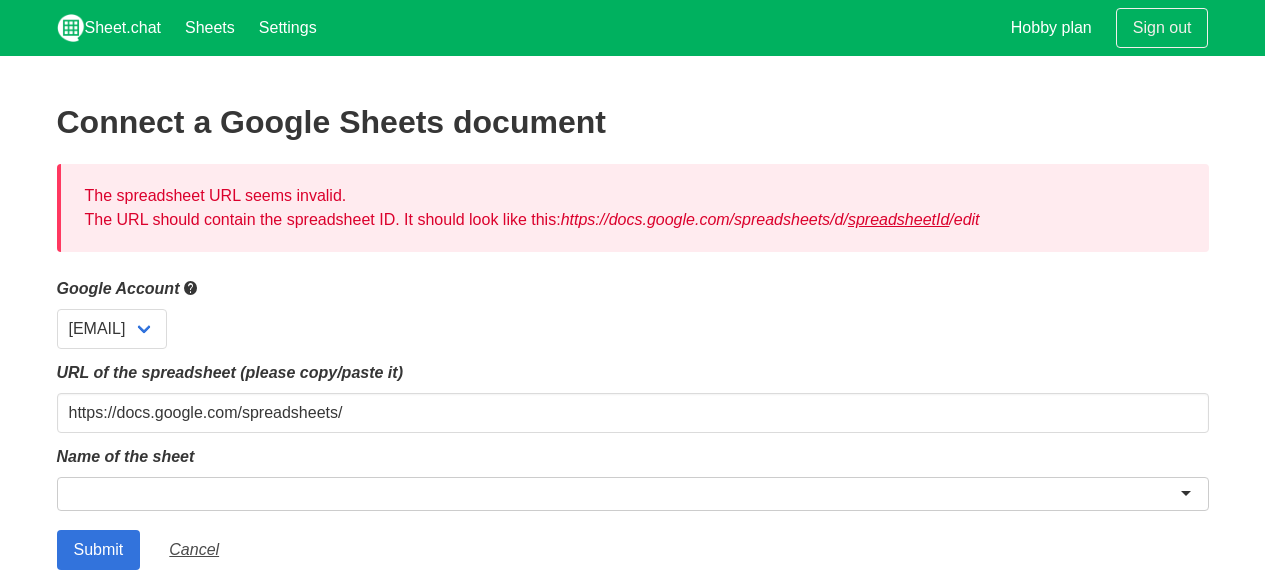 scroll, scrollTop: 0, scrollLeft: 0, axis: both 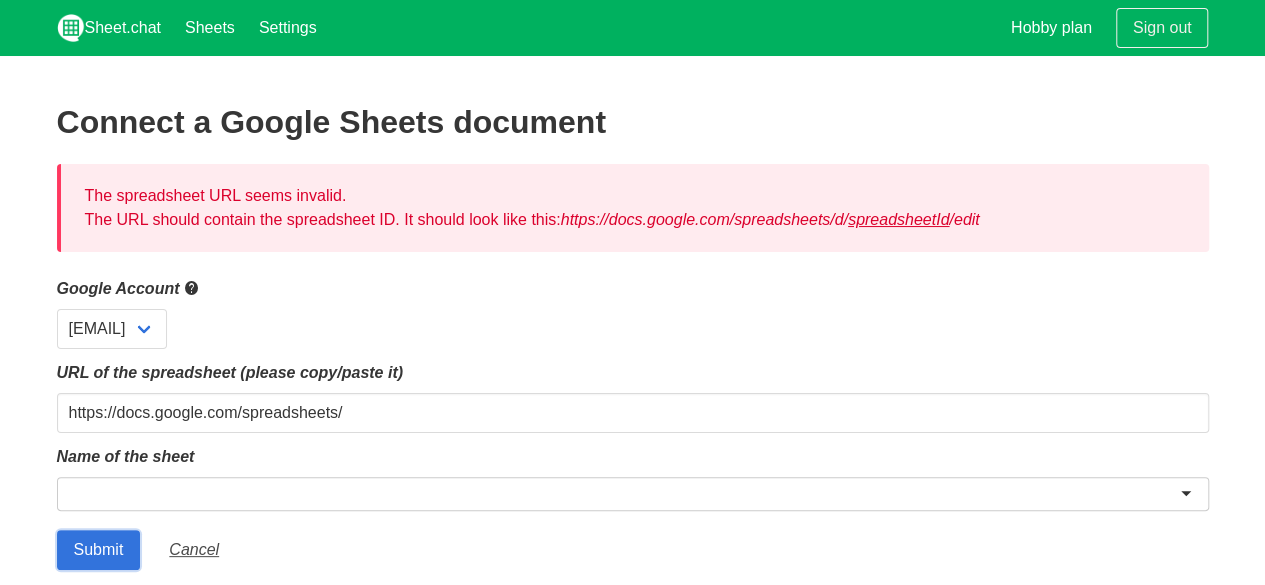 click on "Submit" at bounding box center (99, 550) 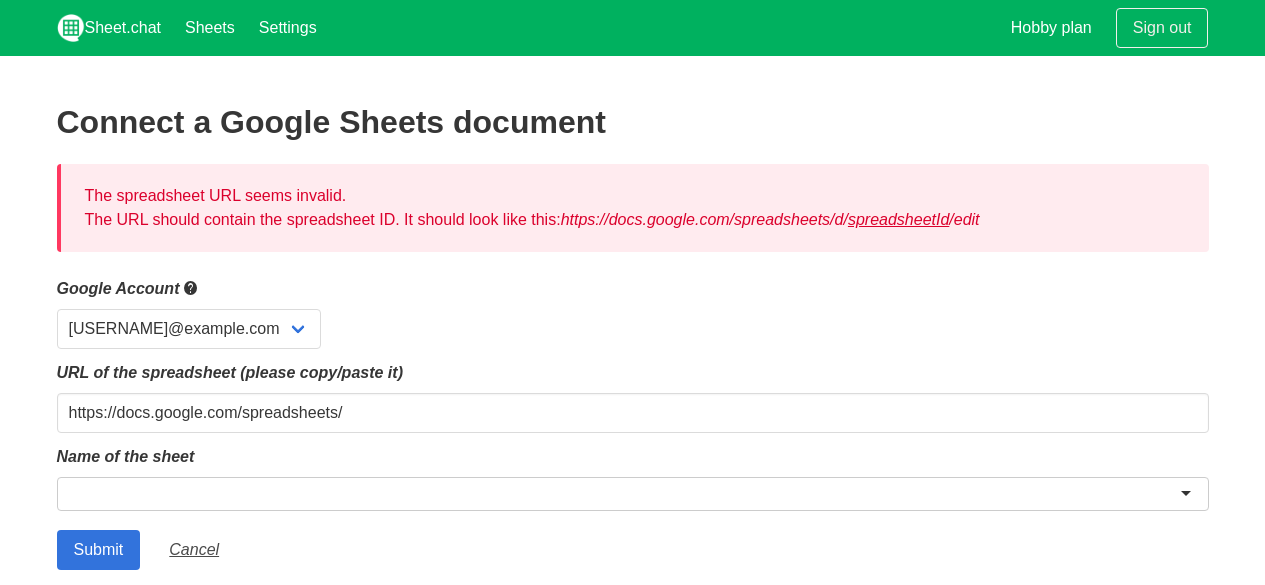 scroll, scrollTop: 0, scrollLeft: 0, axis: both 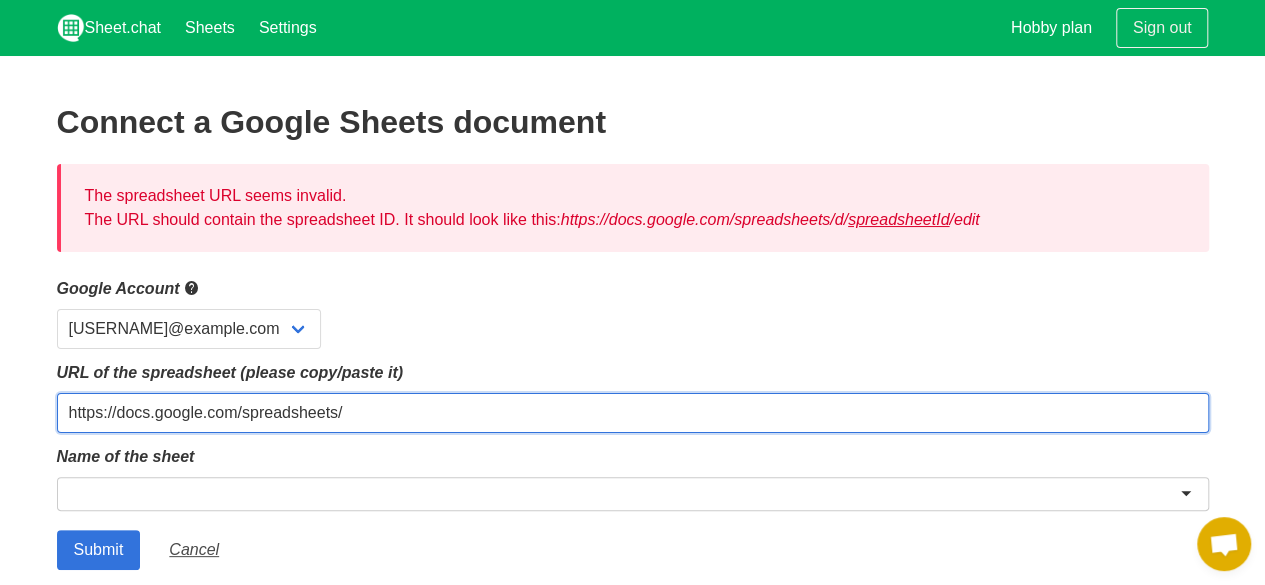 click on "https://docs.google.com/spreadsheets/" at bounding box center [633, 413] 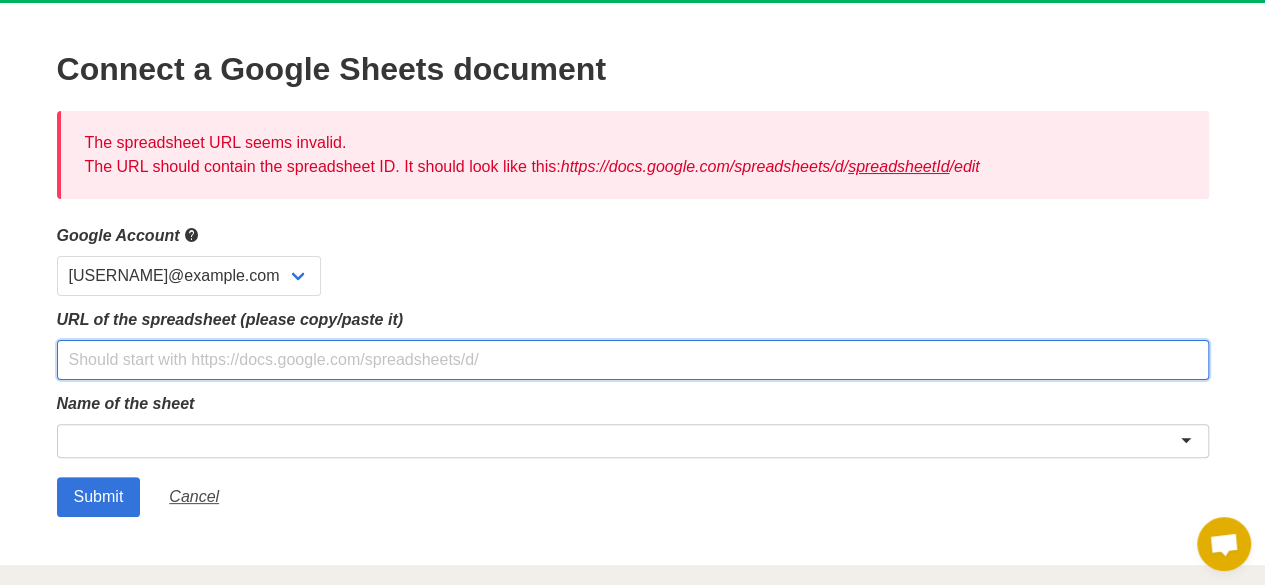 scroll, scrollTop: 0, scrollLeft: 0, axis: both 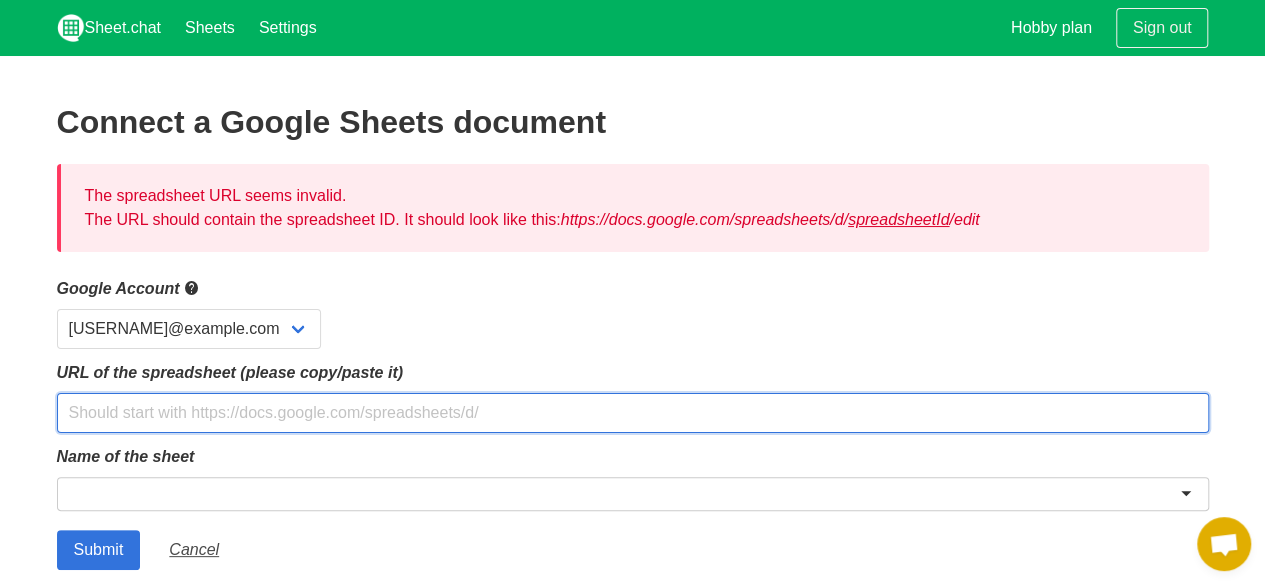 paste on "https://docs.google.com/spreadsheets/d/1U97xQF-Y2c3hhuJIRaGBoB2tTx2Sp8DN/edit?usp=drive_link&ouid=103099114559698796335&rtpof=true&sd=true" 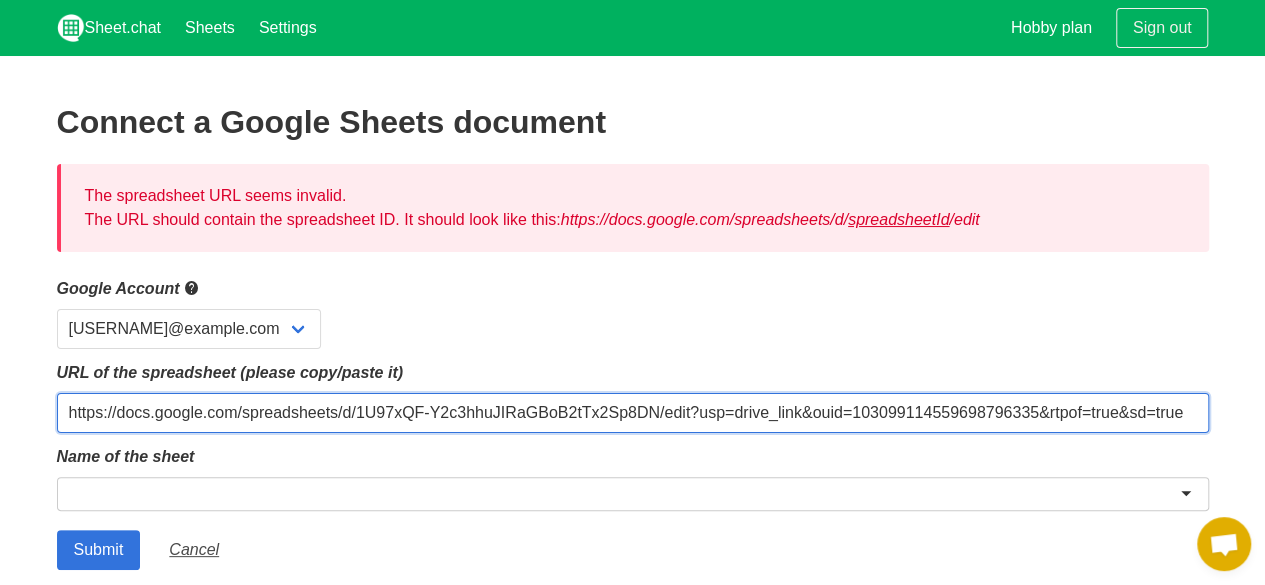type on "https://docs.google.com/spreadsheets/d/1U97xQF-Y2c3hhuJIRaGBoB2tTx2Sp8DN/edit?usp=drive_link&ouid=103099114559698796335&rtpof=true&sd=true" 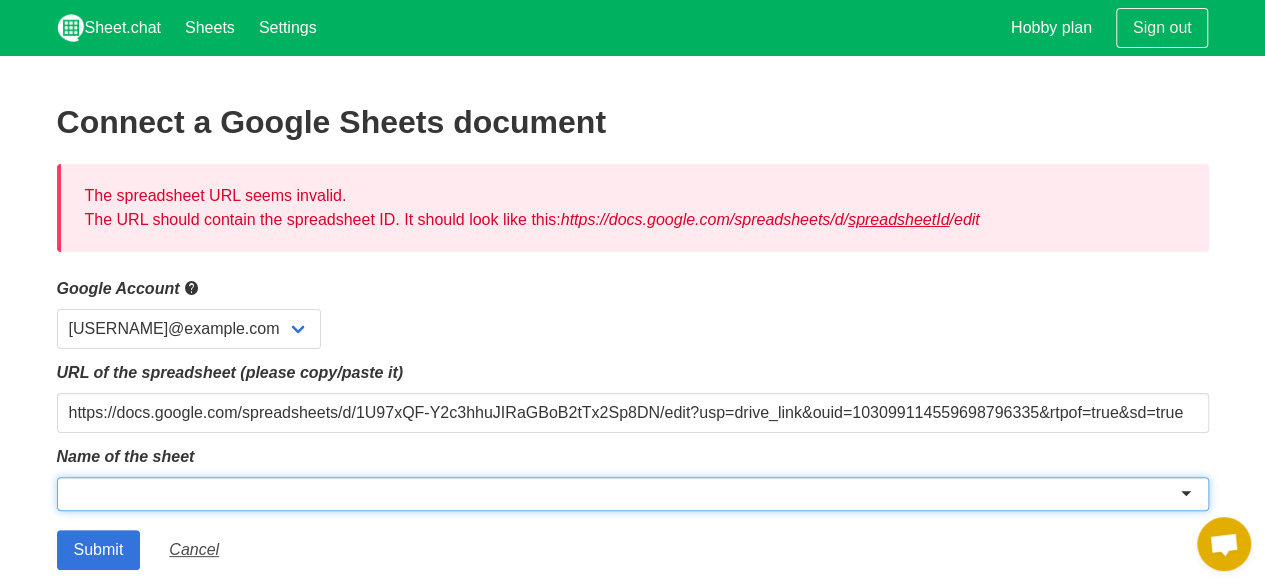 click at bounding box center (633, 494) 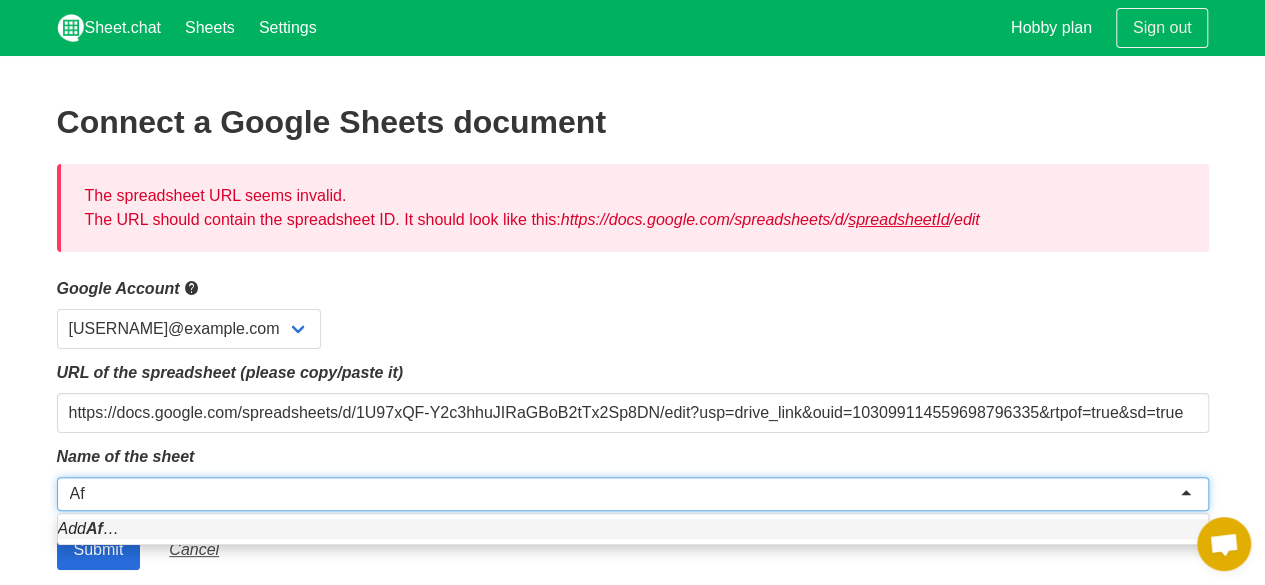 type on "Af" 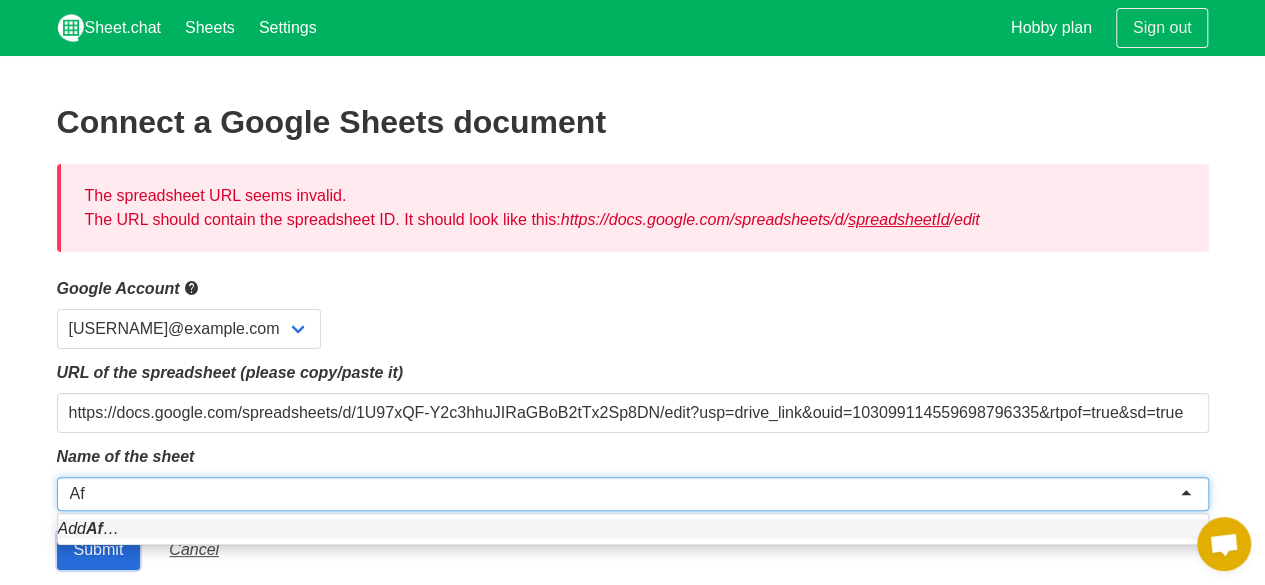 type 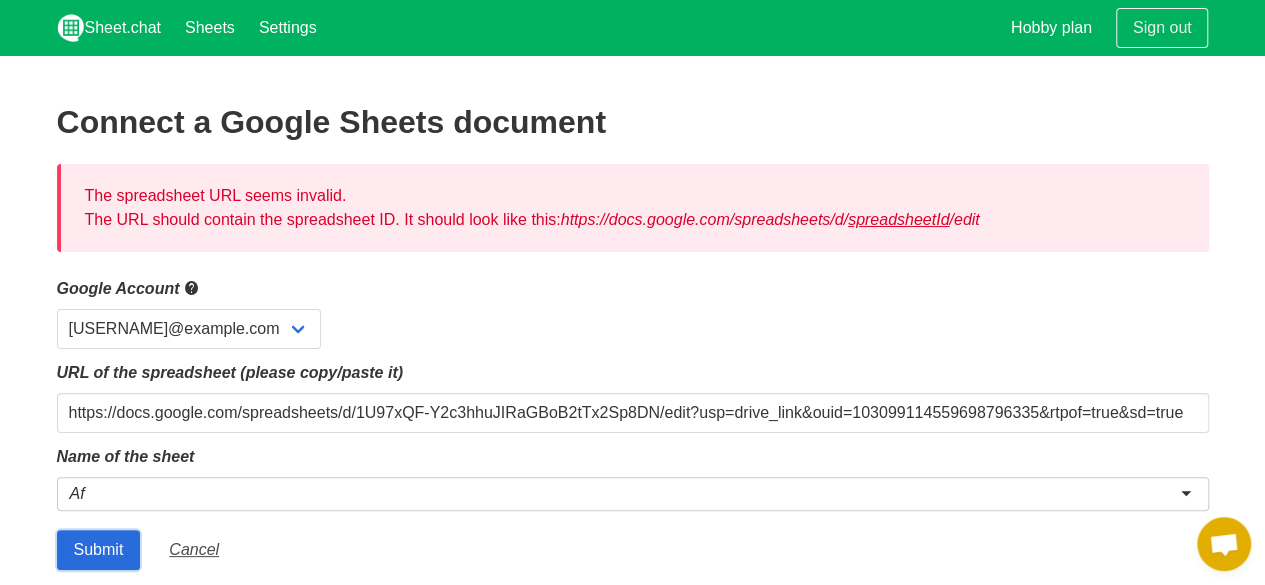 click on "Submit" at bounding box center [99, 550] 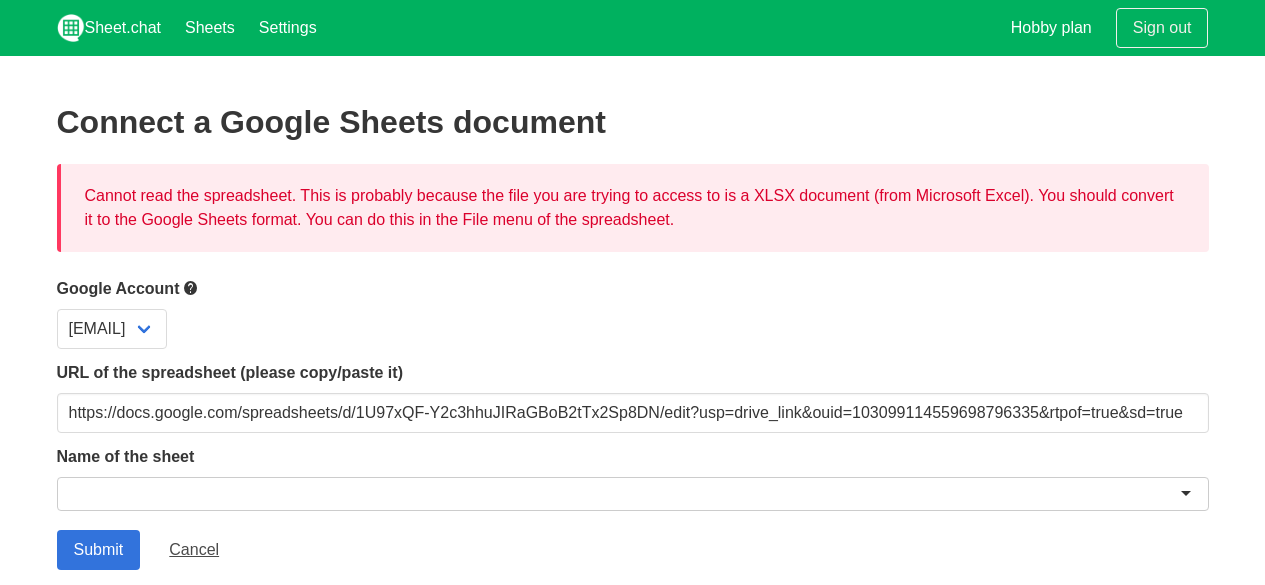scroll, scrollTop: 0, scrollLeft: 0, axis: both 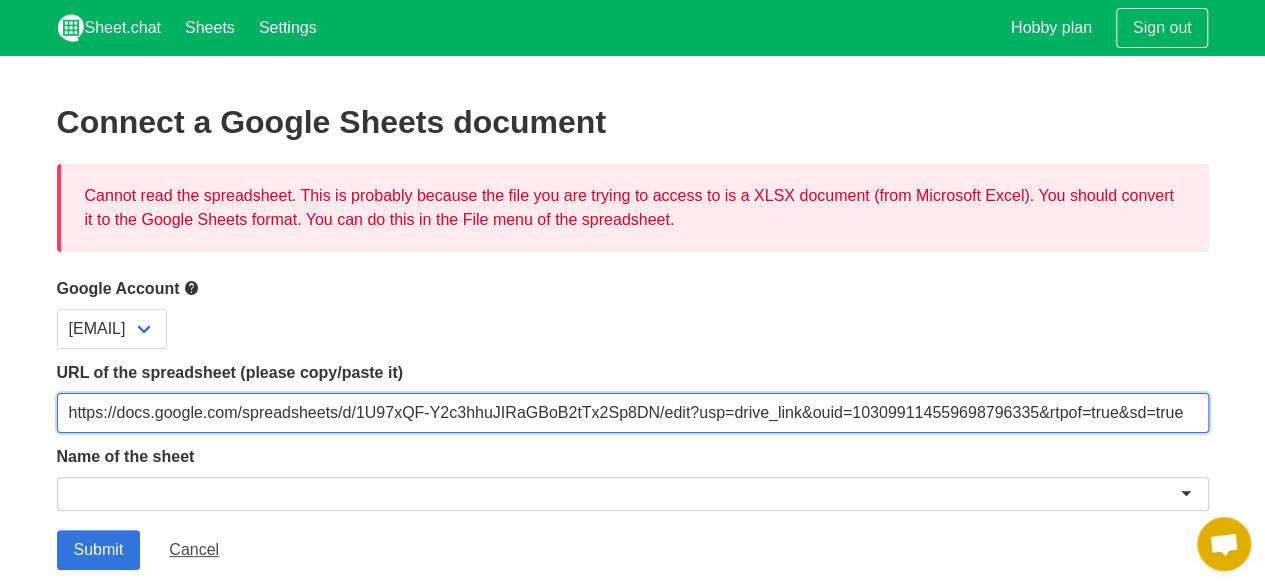 click on "https://docs.google.com/spreadsheets/d/1U97xQF-Y2c3hhuJIRaGBoB2tTx2Sp8DN/edit?usp=drive_link&ouid=103099114559698796335&rtpof=true&sd=true" at bounding box center (633, 413) 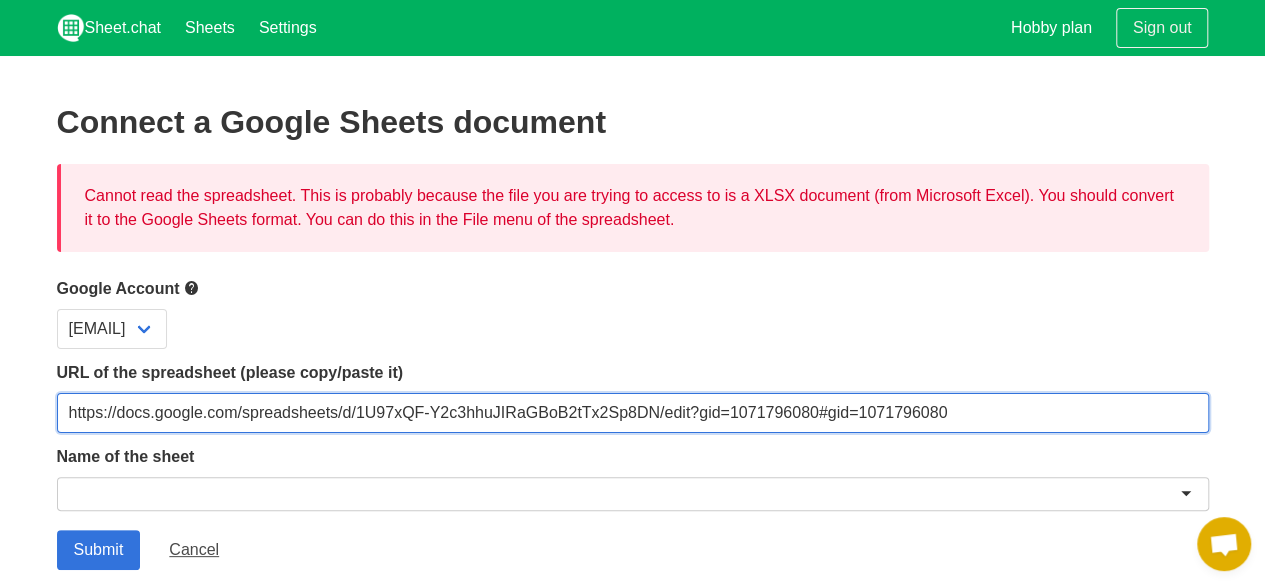 type on "https://docs.google.com/spreadsheets/d/1U97xQF-Y2c3hhuJIRaGBoB2tTx2Sp8DN/edit?gid=1071796080#gid=1071796080" 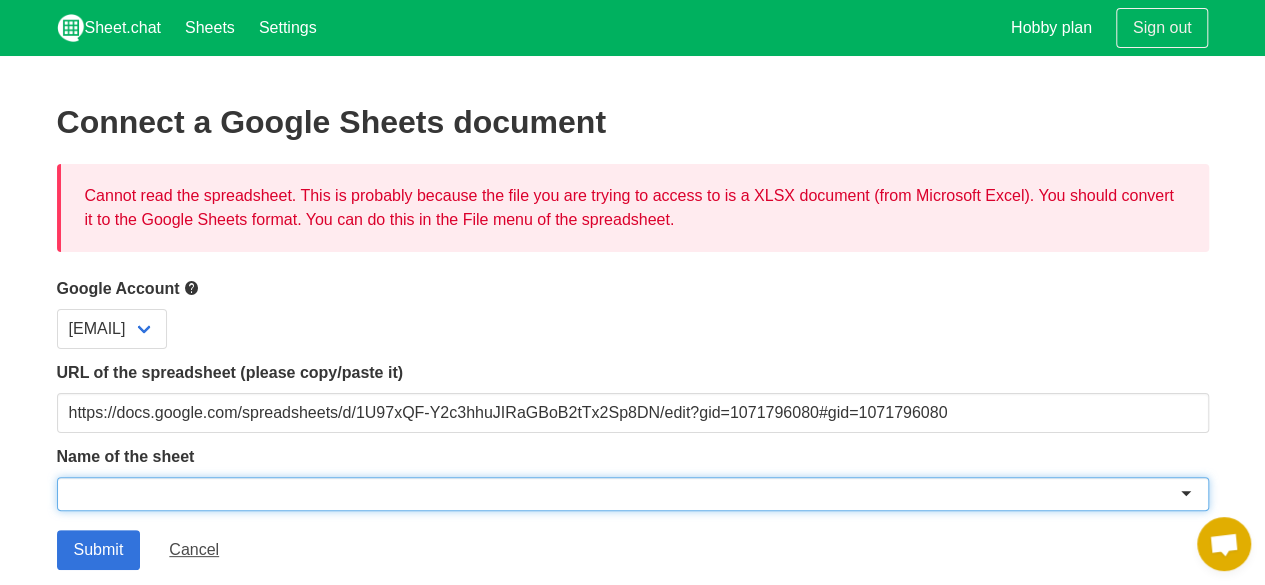click at bounding box center [633, 494] 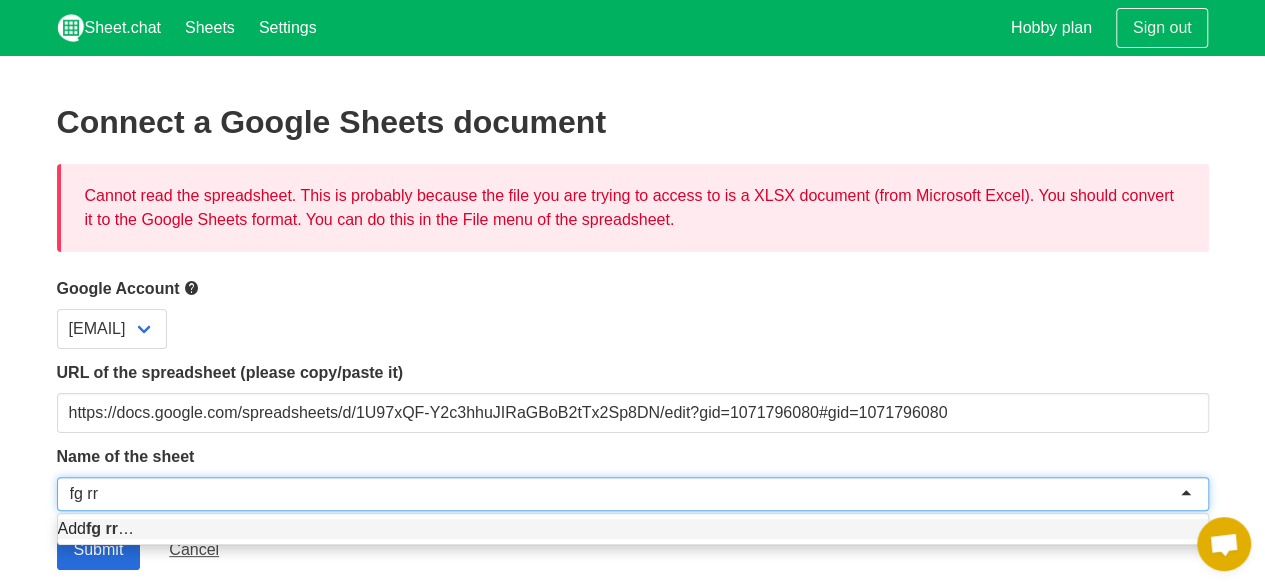 type on "fg rr" 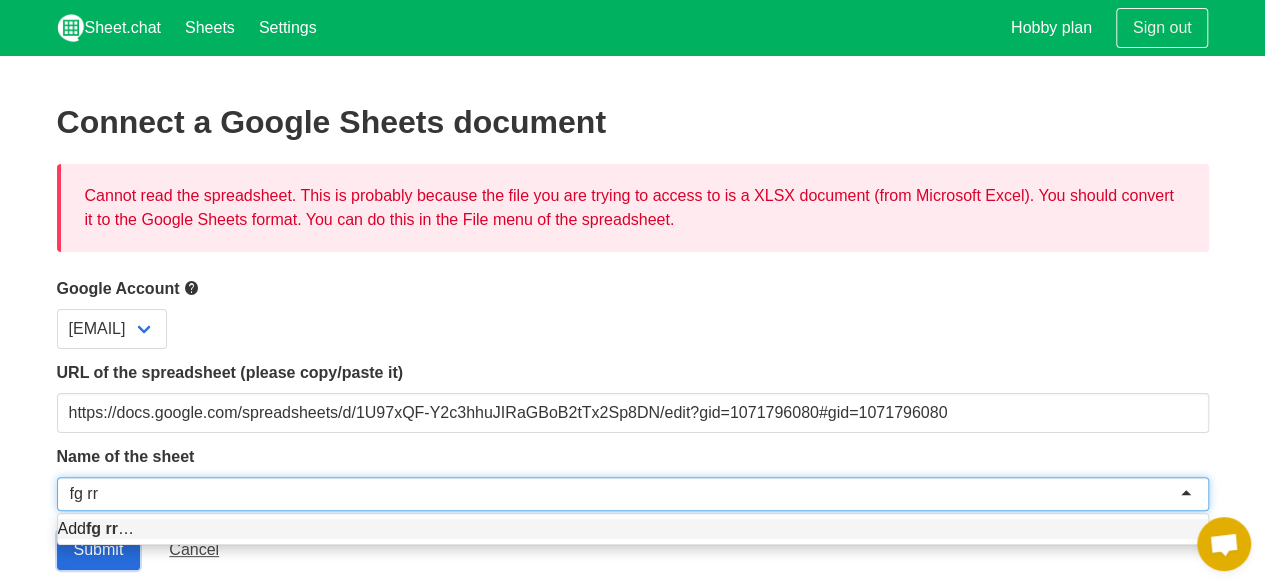 type 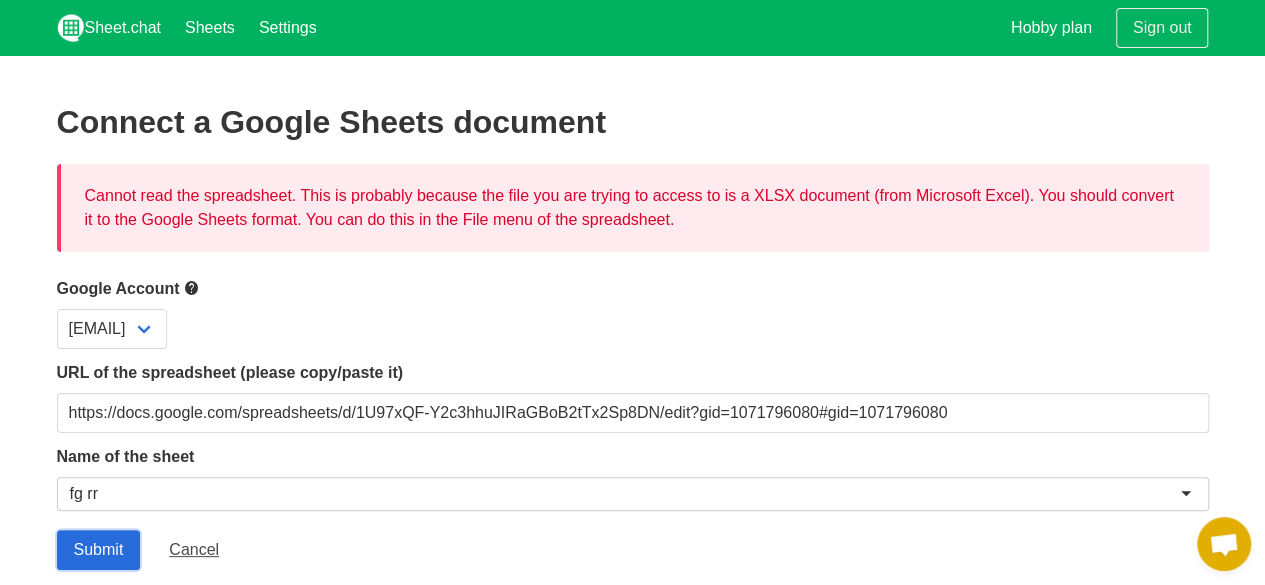 click on "Submit" at bounding box center [99, 550] 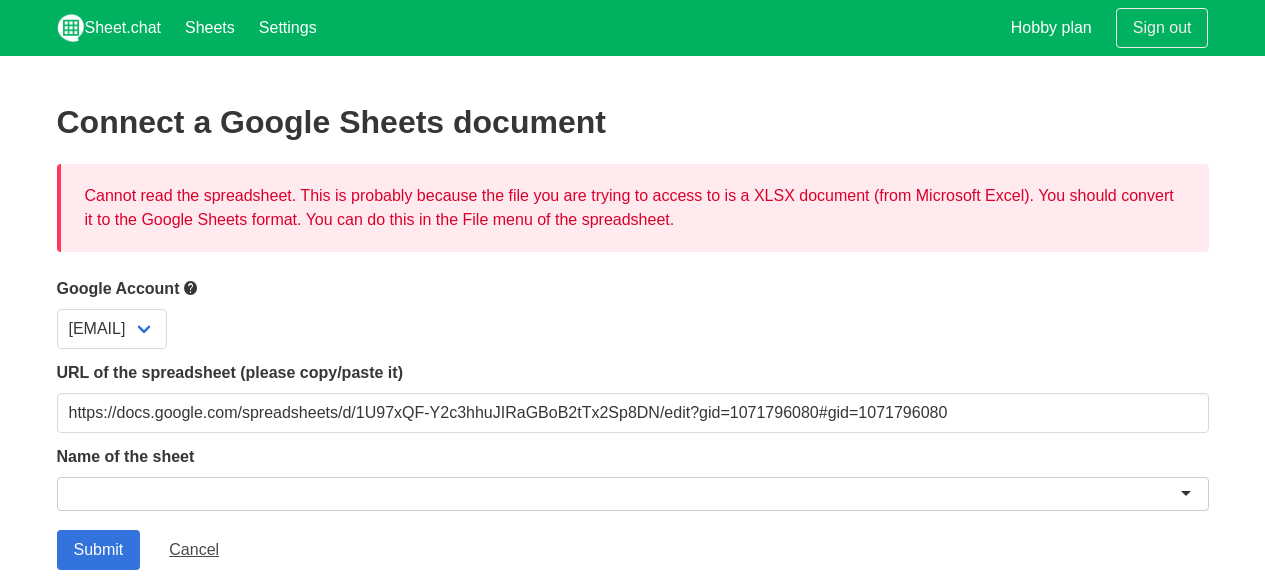 scroll, scrollTop: 0, scrollLeft: 0, axis: both 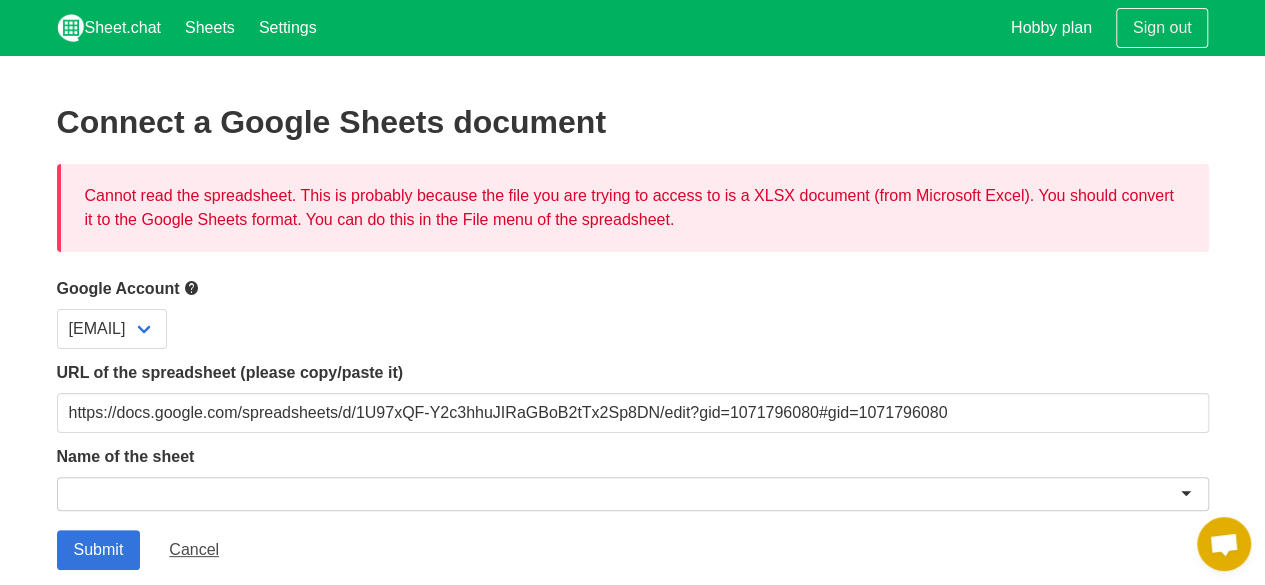click at bounding box center [633, 494] 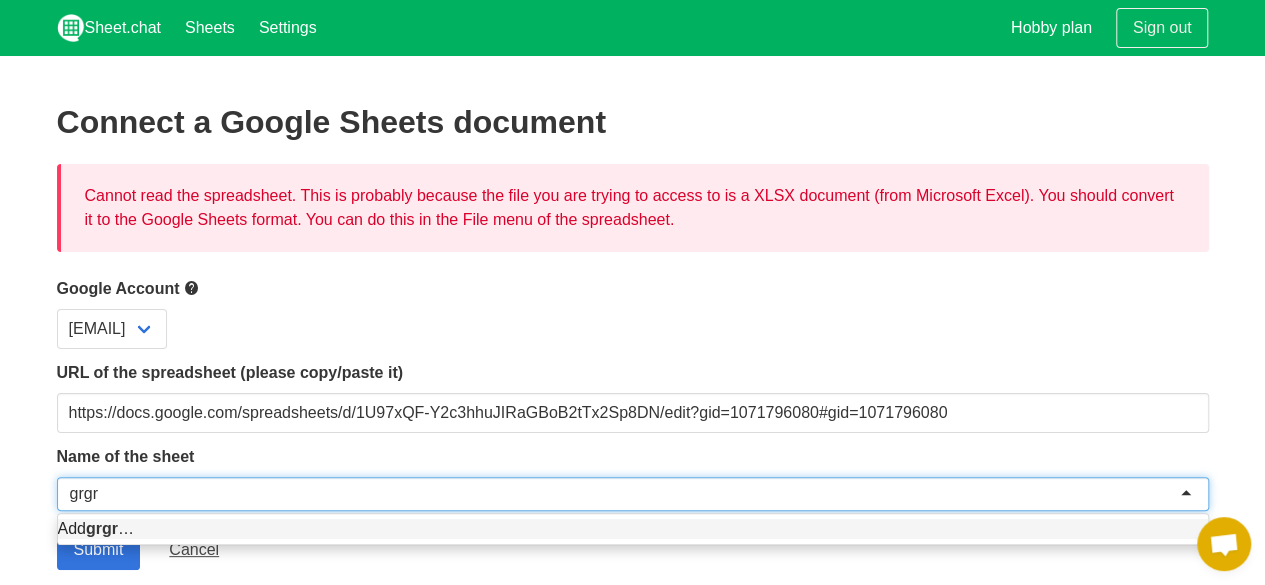 type on "grgr" 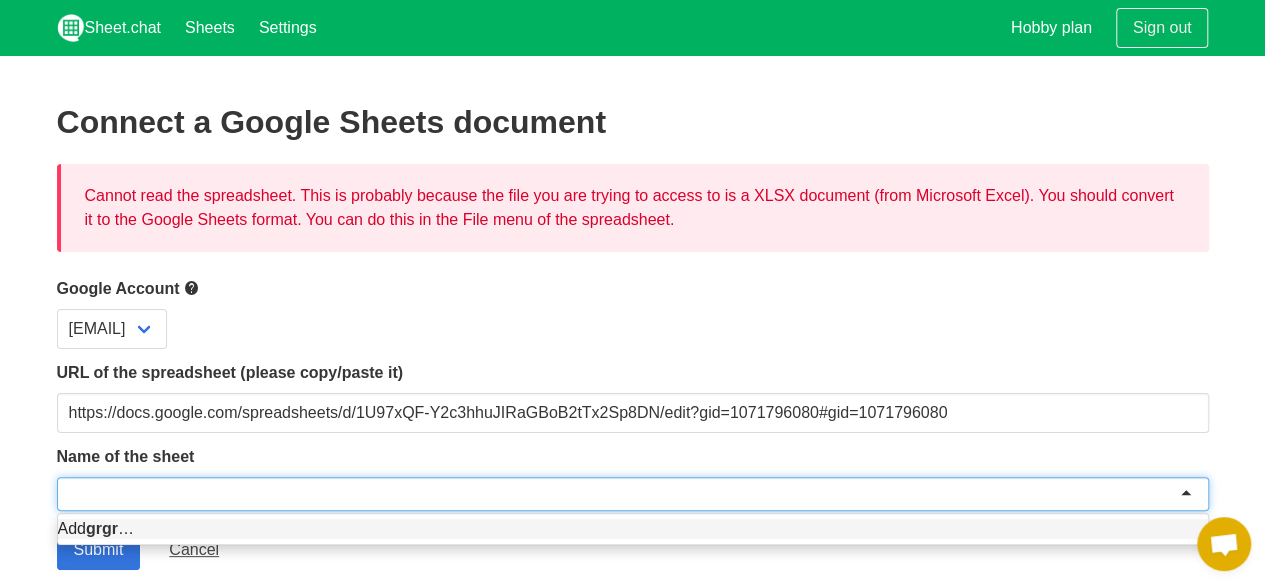 click on "Connect a Google Sheets document
Cannot read the spreadsheet. This is probably because the file you are trying to access to is a XLSX document (from Microsoft Excel). You should convert it to the Google Sheets format. You can do this in the File menu of the spreadsheet.
Google Account
[EMAIL]
URL of the spreadsheet (please copy/paste it)
https://docs.google.com/spreadsheets/d/1U97xQF-Y2c3hhuJIRaGBoB2tTx2Sp8DN/edit?gid=1071796080#gid=1071796080 …" at bounding box center (632, 337) 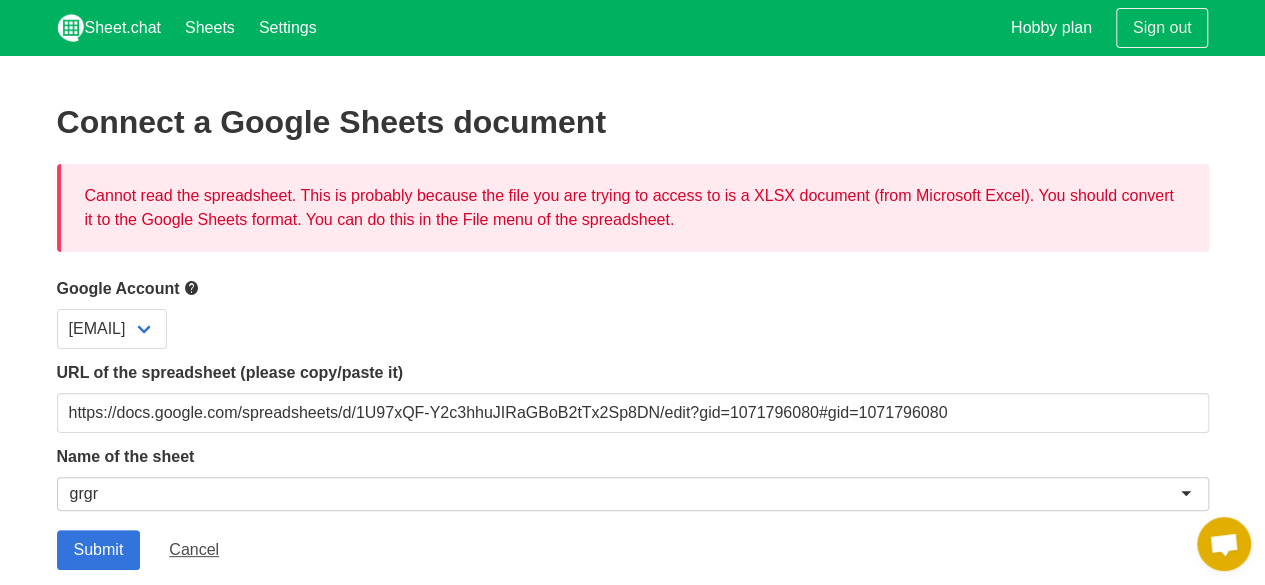 click on "URL of the spreadsheet (please copy/paste it)" at bounding box center [633, 373] 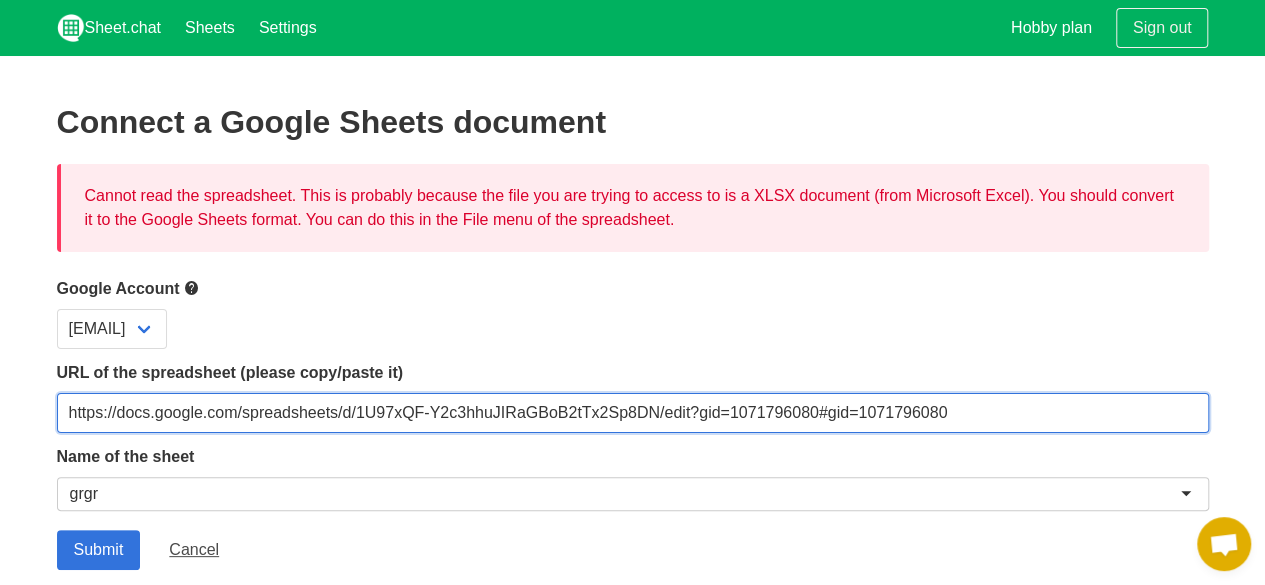 click on "https://docs.google.com/spreadsheets/d/1U97xQF-Y2c3hhuJIRaGBoB2tTx2Sp8DN/edit?gid=1071796080#gid=1071796080" at bounding box center [633, 413] 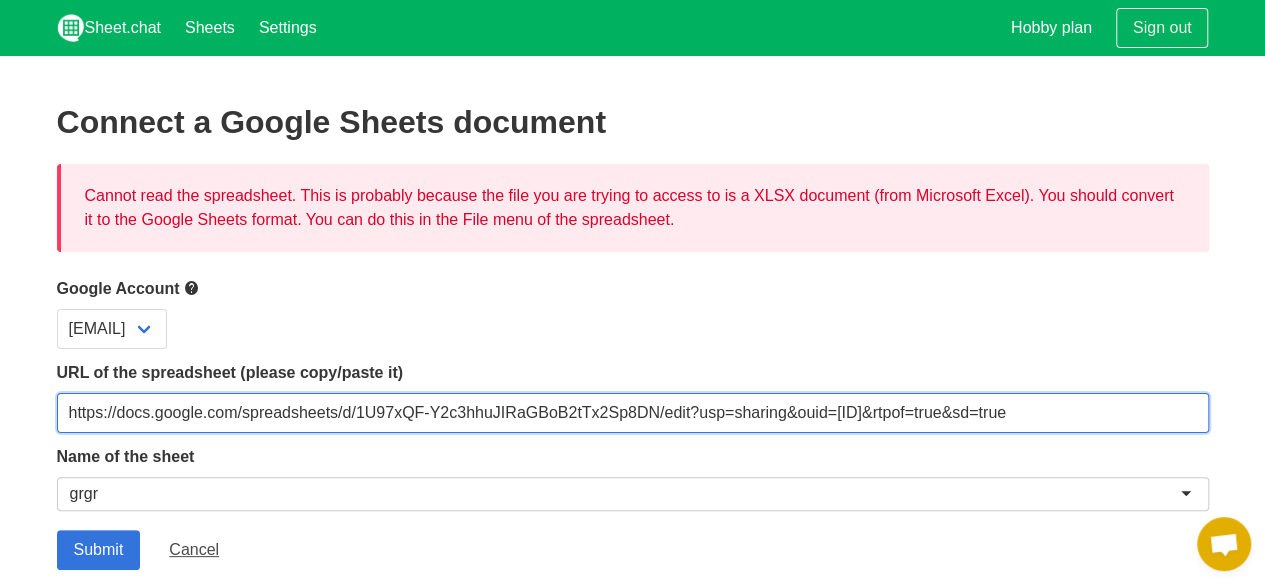type on "https://docs.google.com/spreadsheets/d/1U97xQF-Y2c3hhuJIRaGBoB2tTx2Sp8DN/edit?usp=sharing&ouid=103099114559698796335&rtpof=true&sd=true" 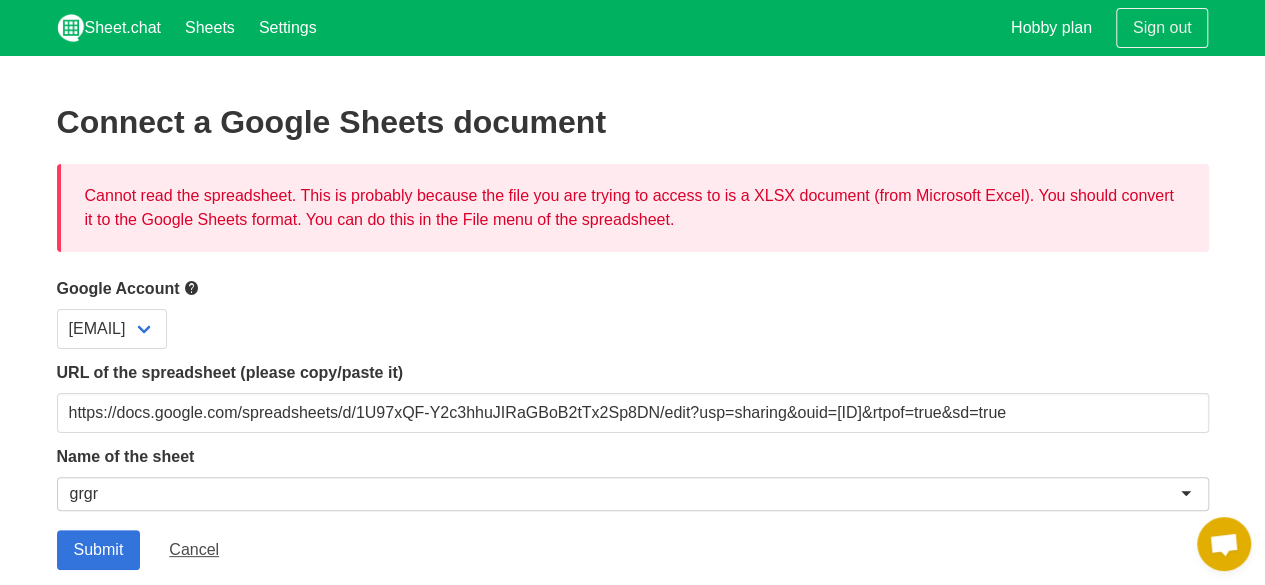 click on "Google Account
winbertabrenica008@gmail.com
URL of the spreadsheet (please copy/paste it)
https://docs.google.com/spreadsheets/d/1U97xQF-Y2c3hhuJIRaGBoB2tTx2Sp8DN/edit?usp=sharing&ouid=103099114559698796335&rtpof=true&sd=true
Name of the sheet
grgr grgr grgr
Submit
Cancel" at bounding box center [633, 423] 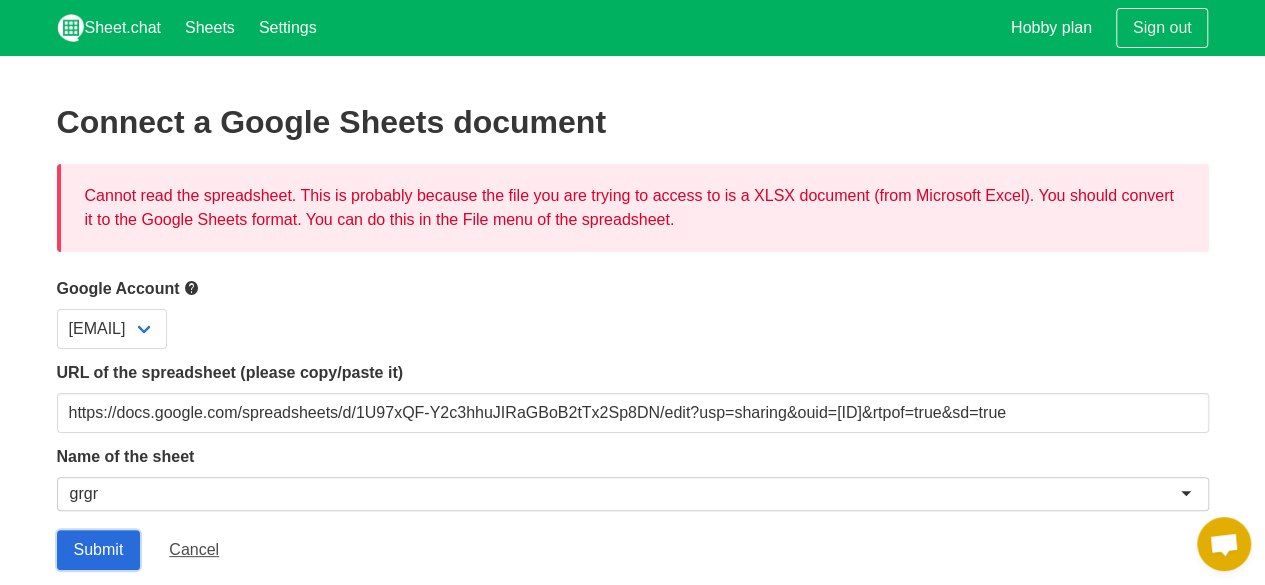 click on "Submit" at bounding box center [99, 550] 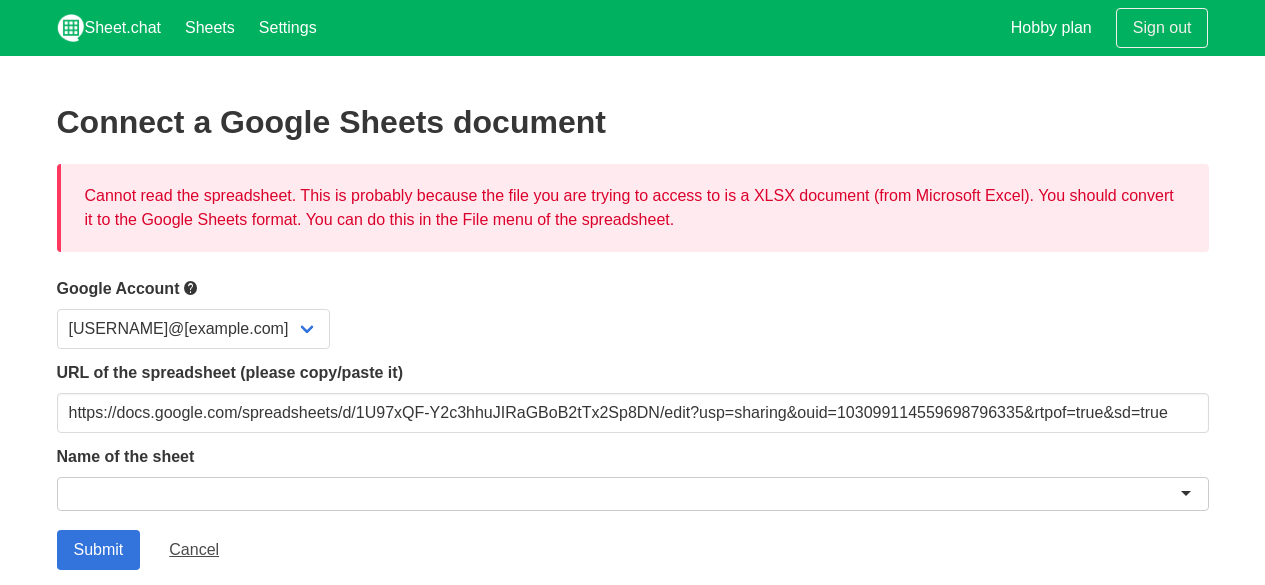 scroll, scrollTop: 0, scrollLeft: 0, axis: both 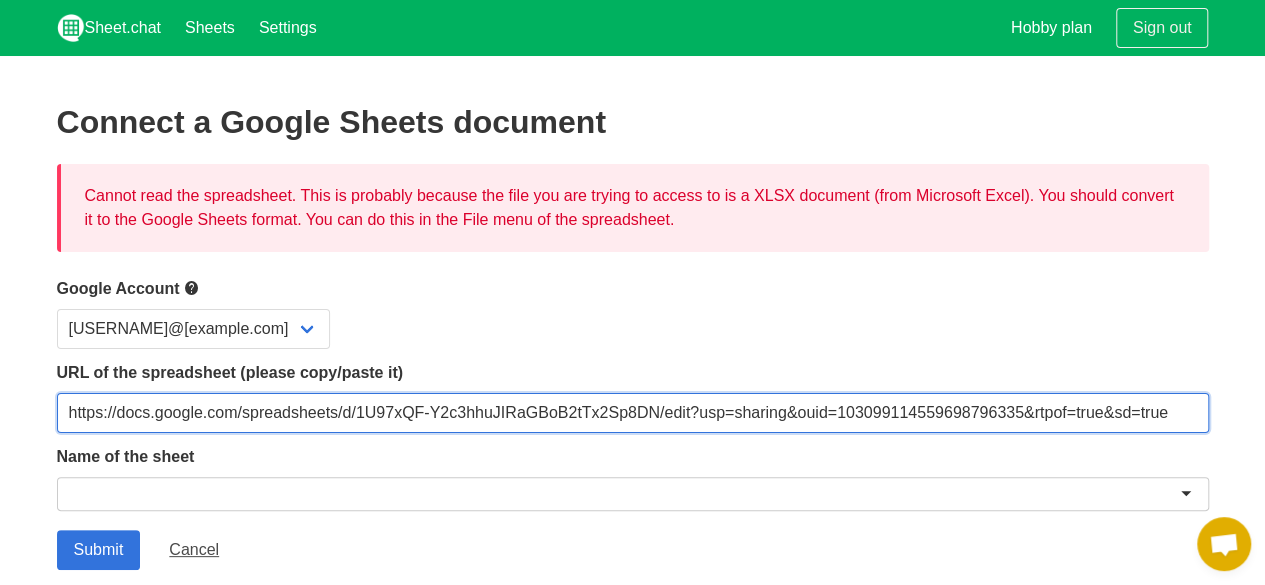 click on "https://docs.google.com/spreadsheets/d/1U97xQF-Y2c3hhuJIRaGBoB2tTx2Sp8DN/edit?usp=sharing&ouid=103099114559698796335&rtpof=true&sd=true" at bounding box center [633, 413] 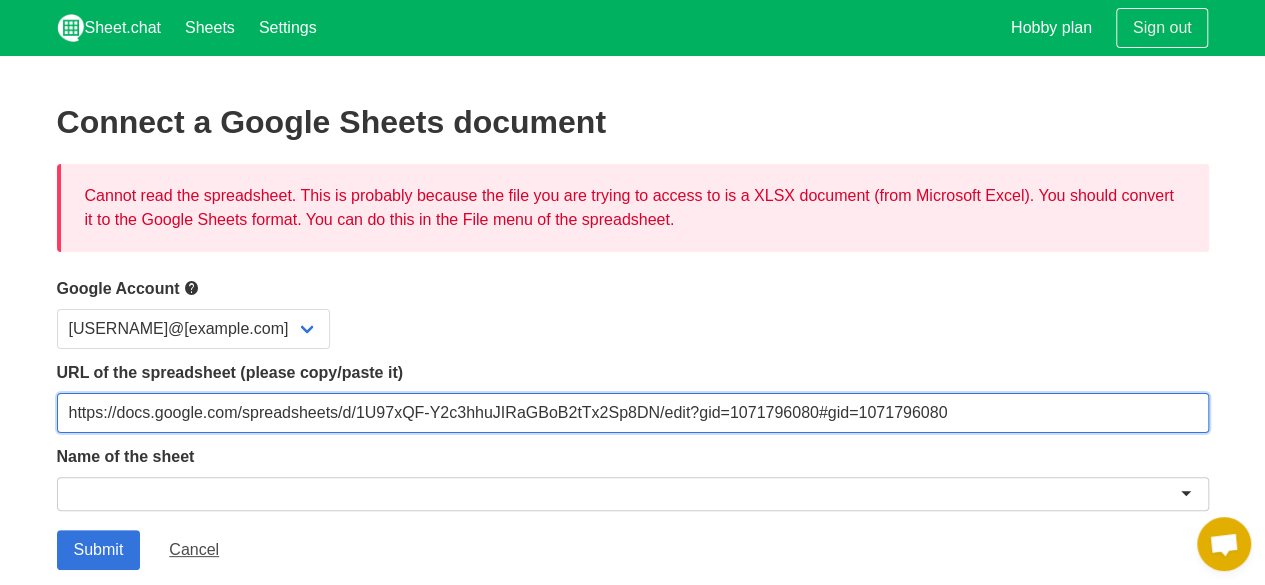 type on "https://docs.google.com/spreadsheets/d/1U97xQF-Y2c3hhuJIRaGBoB2tTx2Sp8DN/edit?gid=1071796080#gid=1071796080" 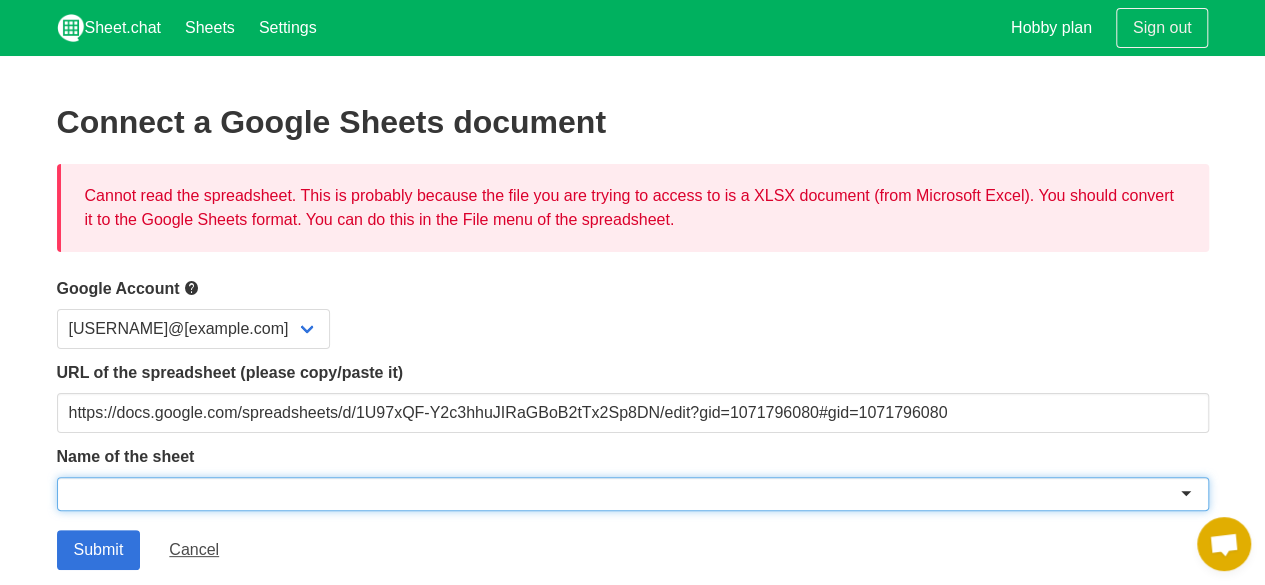 click at bounding box center [633, 494] 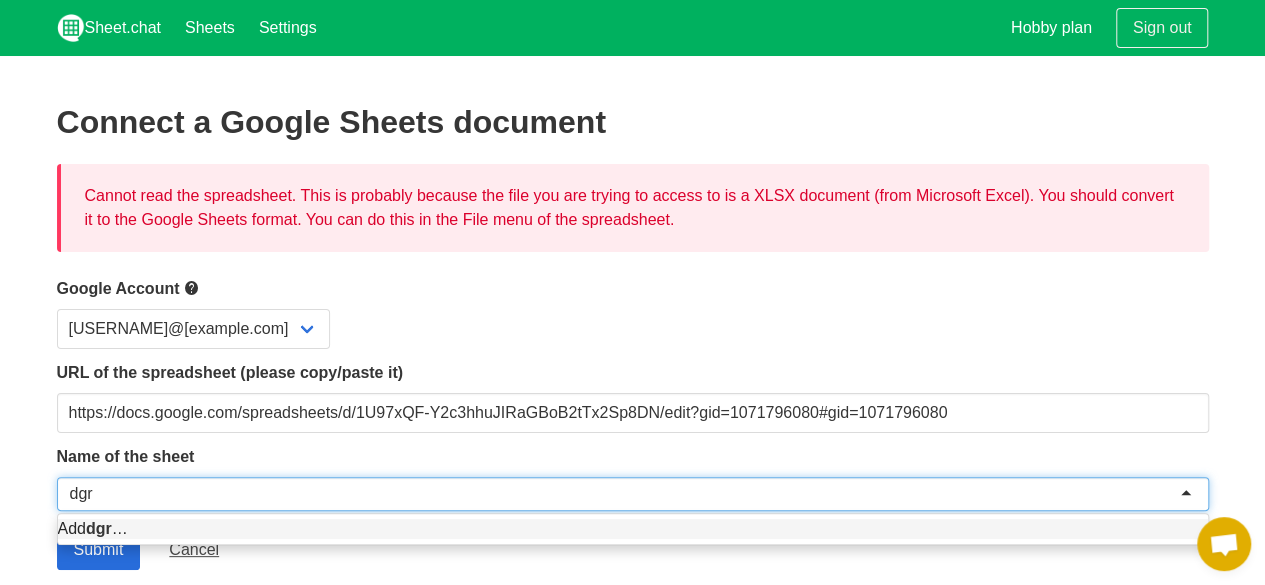 type on "dgr" 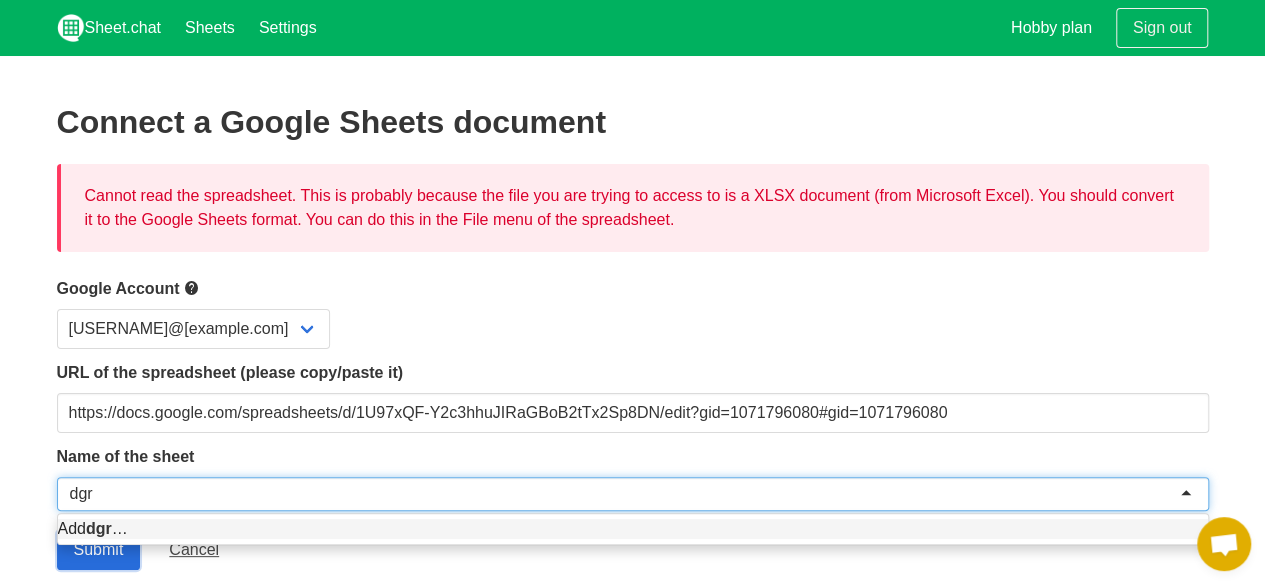 type 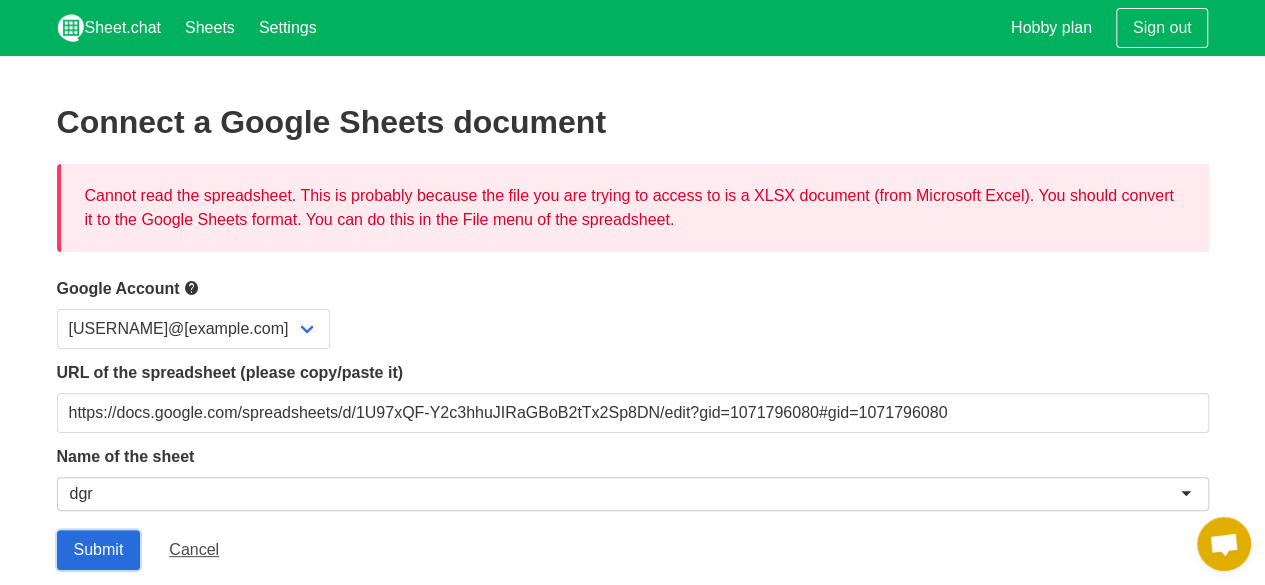 click on "Submit" at bounding box center (99, 550) 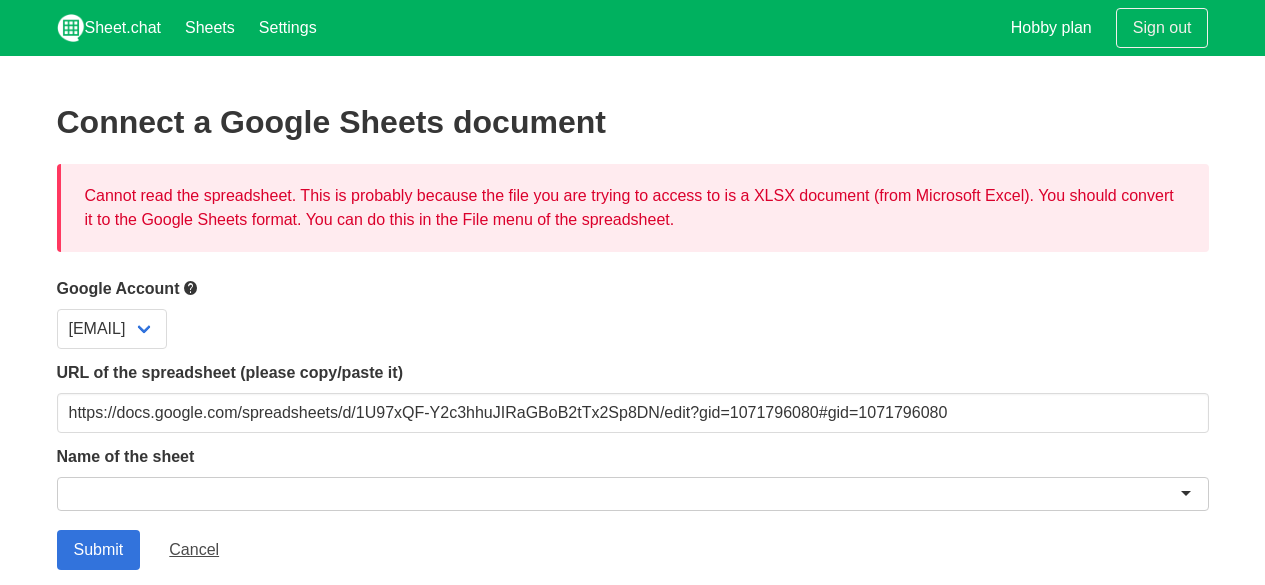 scroll, scrollTop: 0, scrollLeft: 0, axis: both 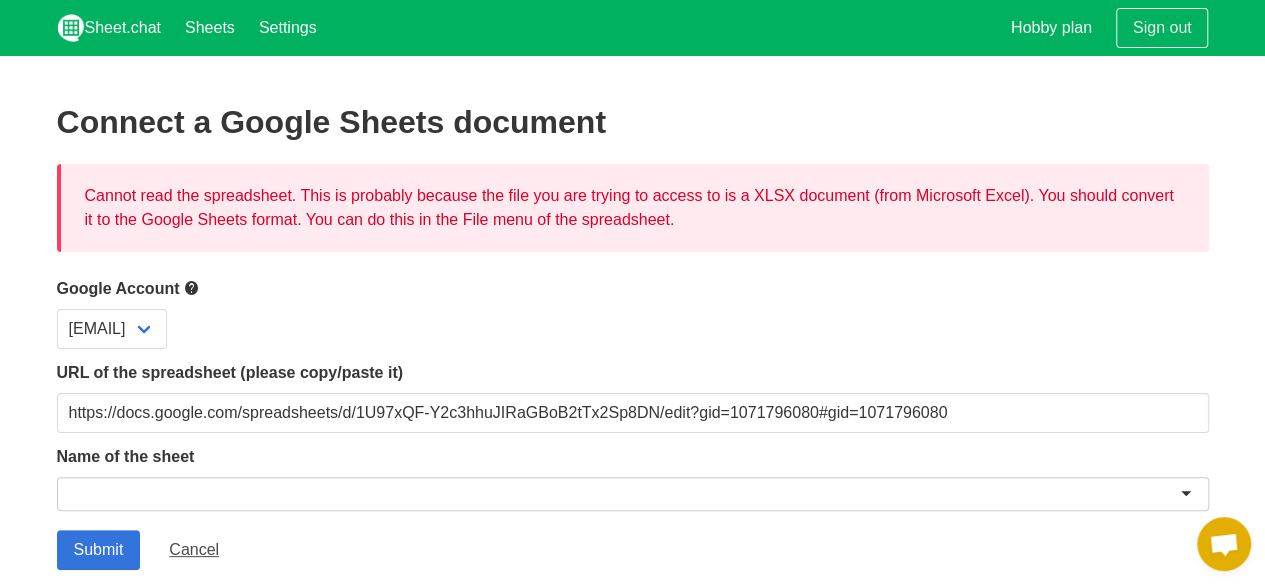 click on "URL of the spreadsheet (please copy/paste it)
[URL]" at bounding box center (633, 397) 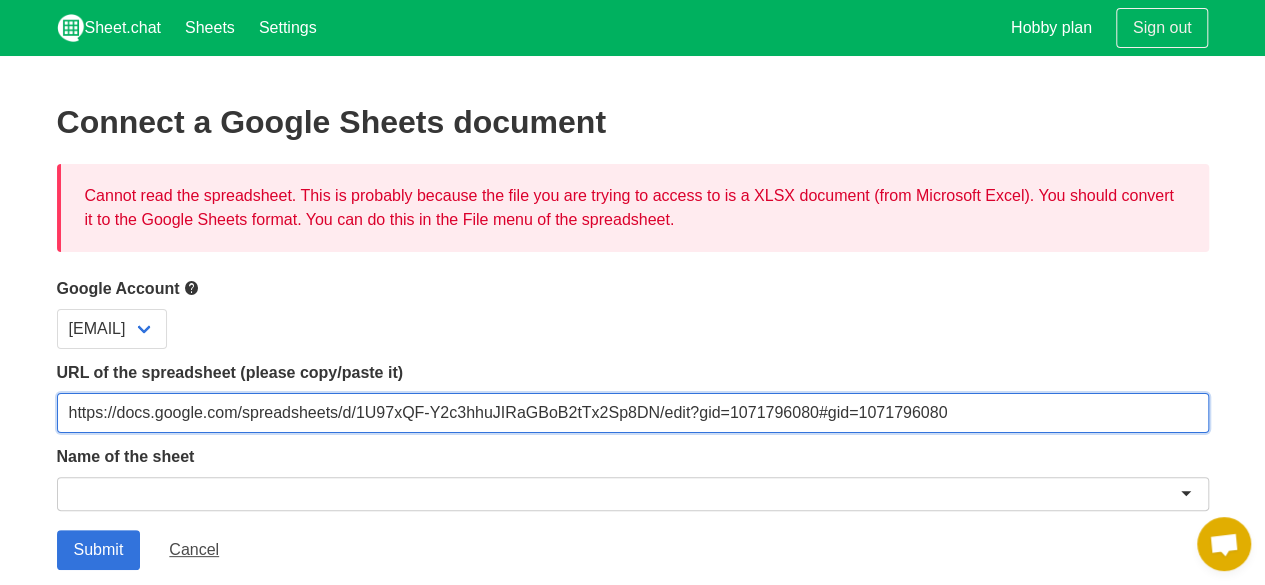 click on "https://docs.google.com/spreadsheets/d/1U97xQF-Y2c3hhuJIRaGBoB2tTx2Sp8DN/edit?gid=1071796080#gid=1071796080" at bounding box center [633, 413] 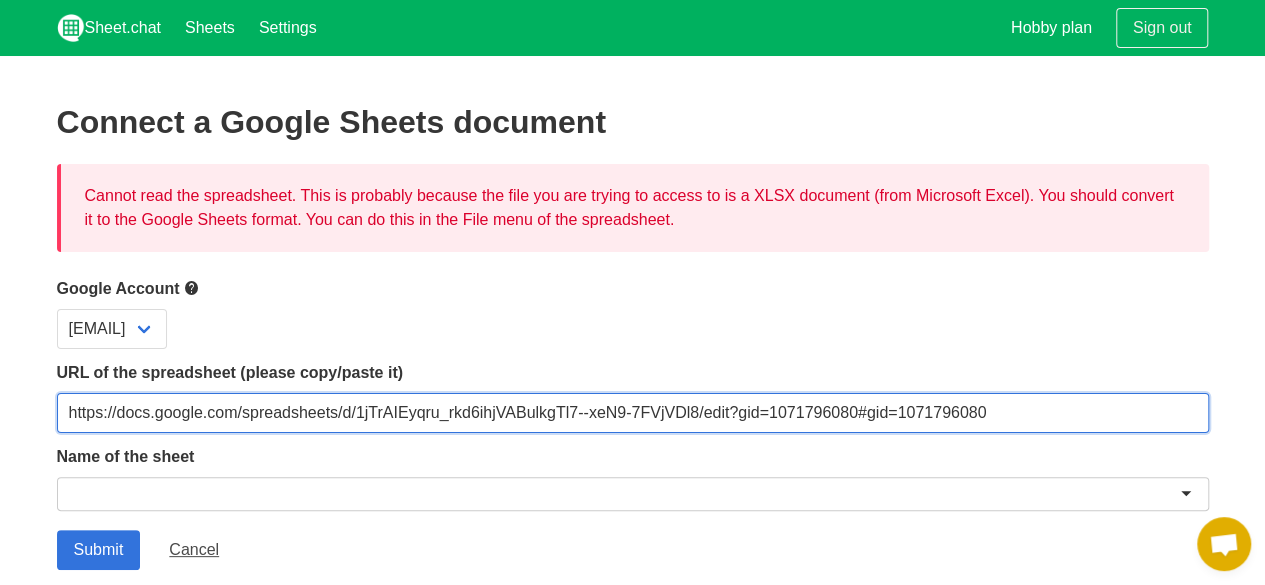 type on "https://docs.google.com/spreadsheets/d/1jTrAIEyqru_rkd6ihjVABulkgTl7--xeN9-7FVjVDl8/edit?gid=1071796080#gid=1071796080" 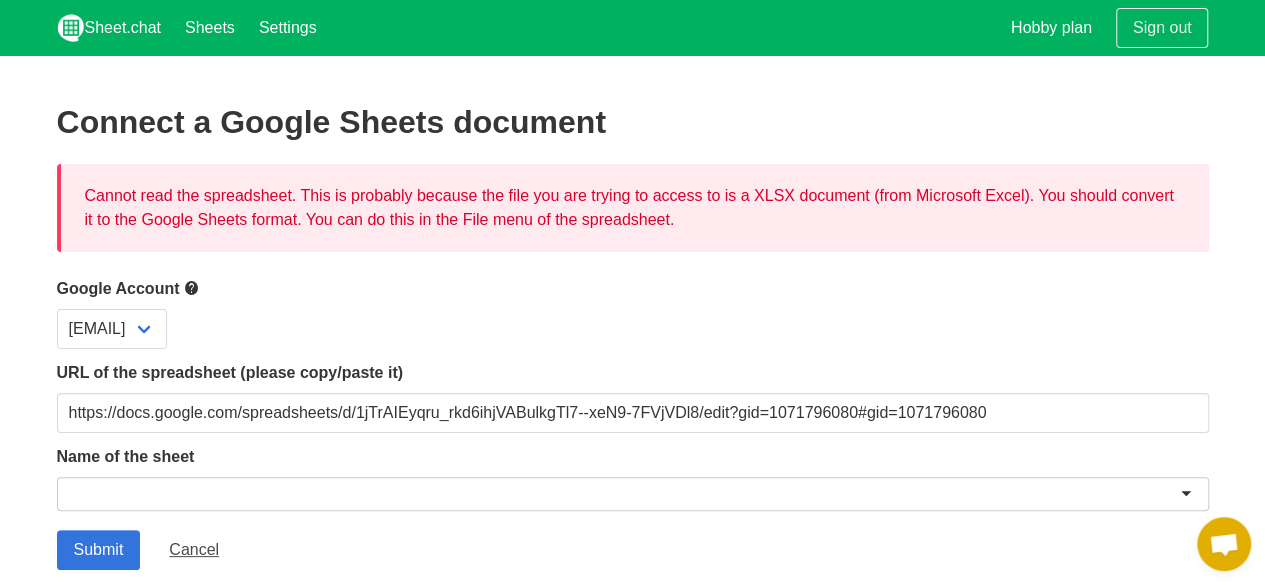 click at bounding box center [633, 494] 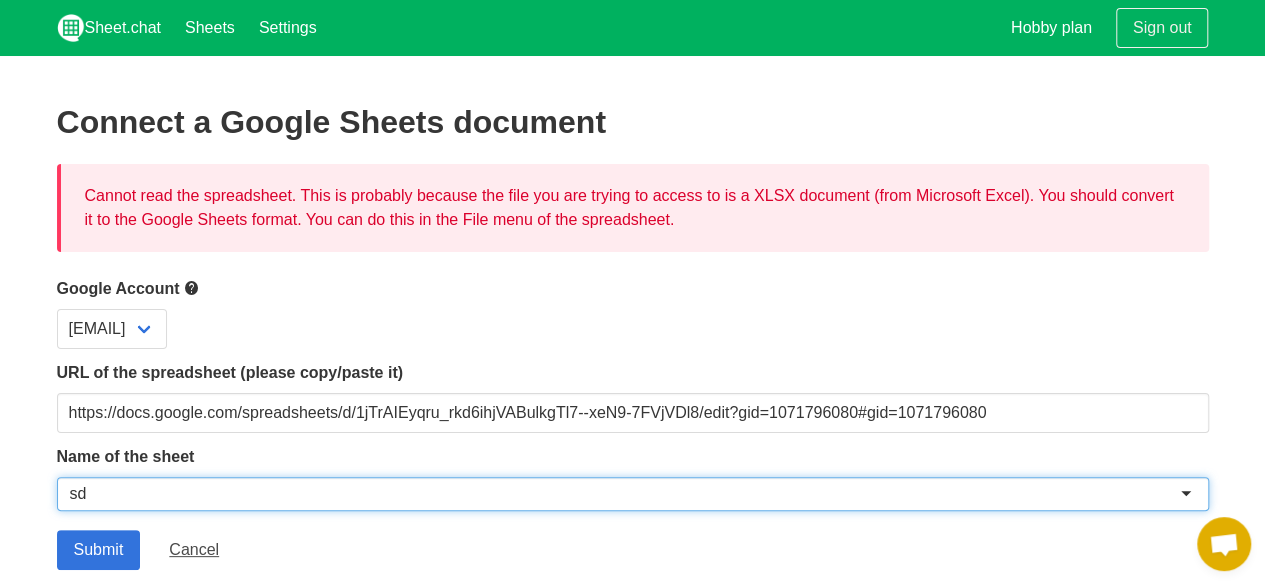 type on "sdg" 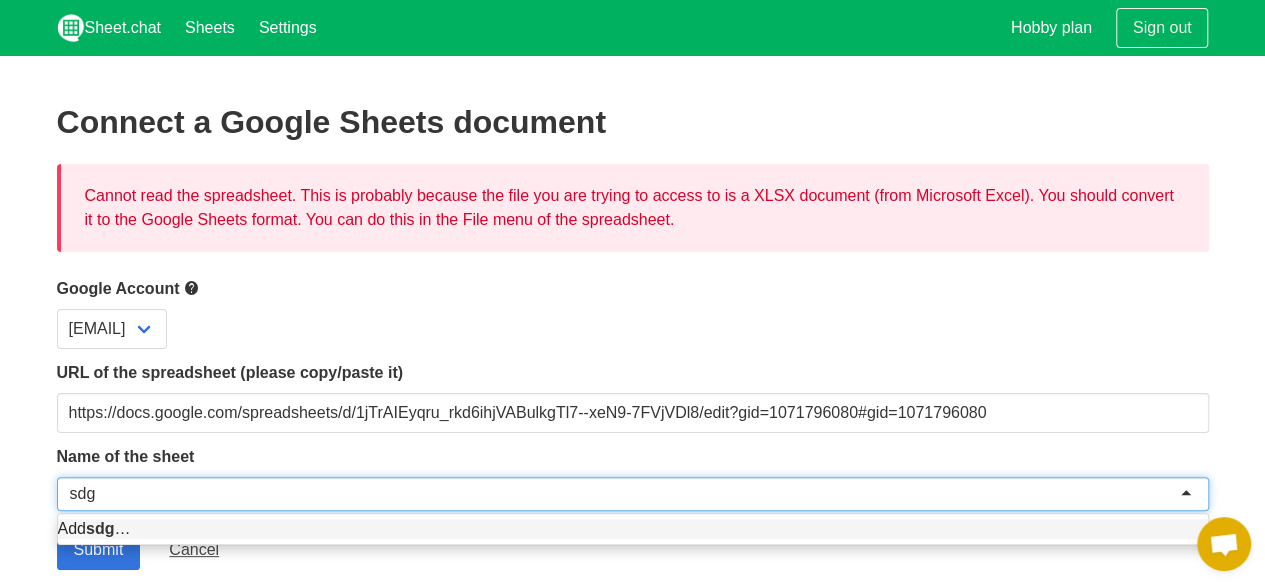 type 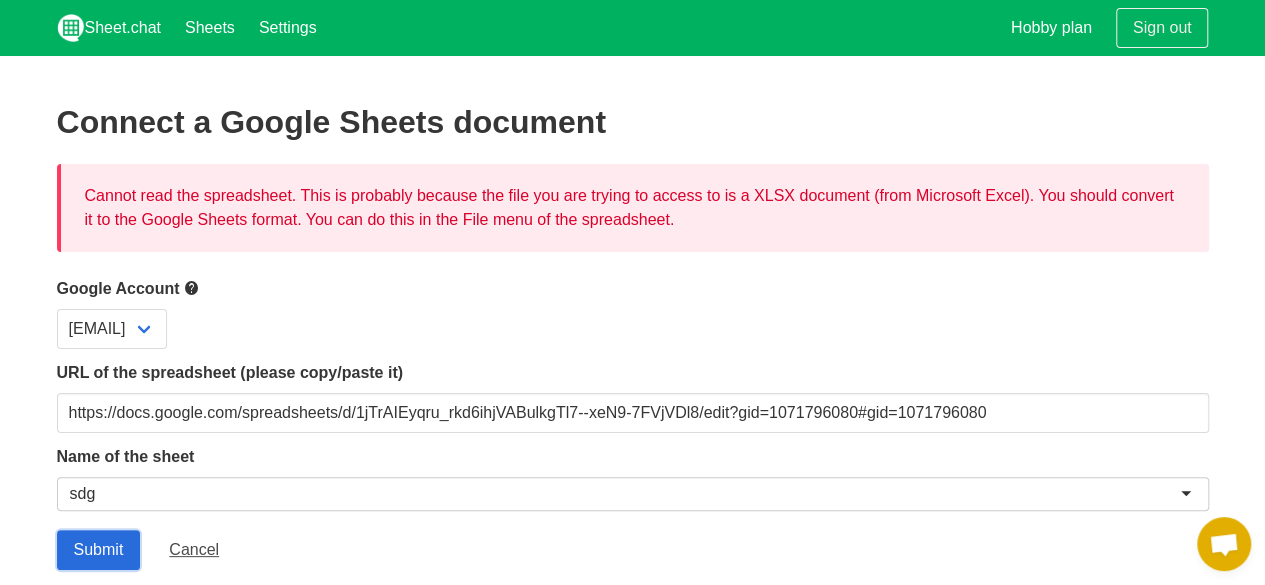 click on "Submit" at bounding box center [99, 550] 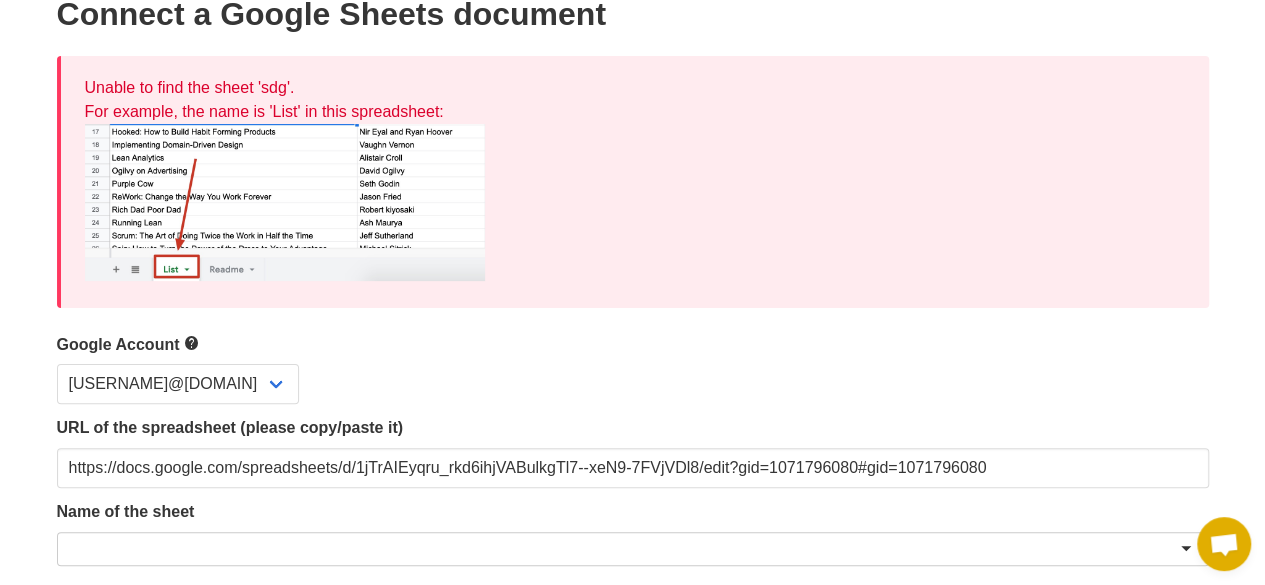 scroll, scrollTop: 200, scrollLeft: 0, axis: vertical 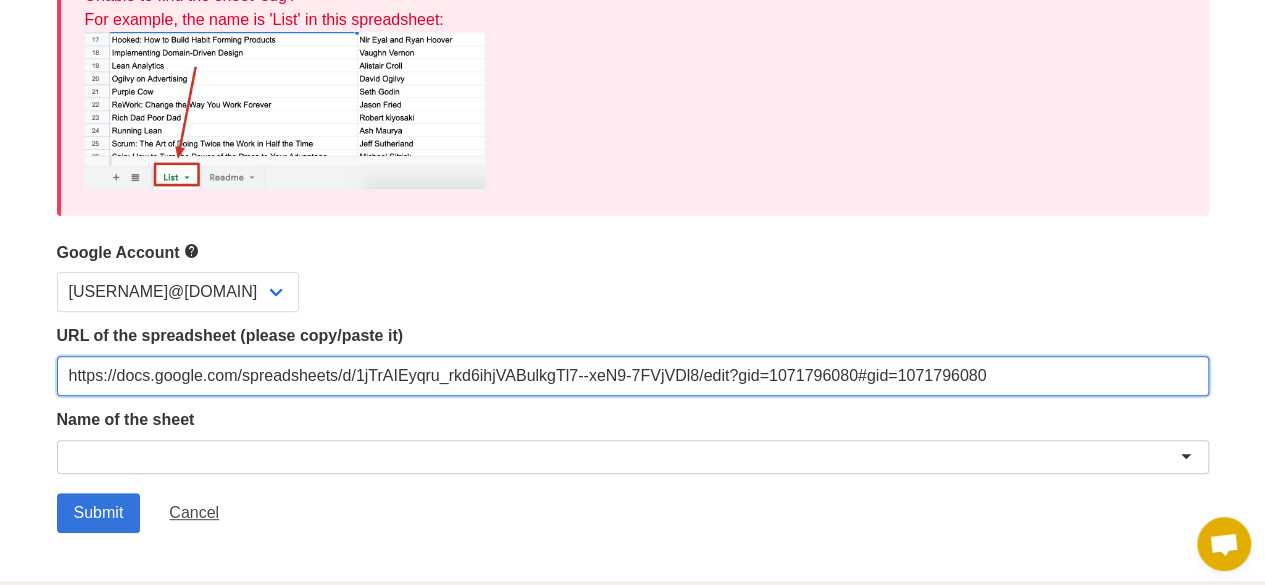 click on "https://docs.google.com/spreadsheets/d/1jTrAIEyqru_rkd6ihjVABulkgTl7--xeN9-7FVjVDl8/edit?gid=1071796080#gid=1071796080" at bounding box center [633, 376] 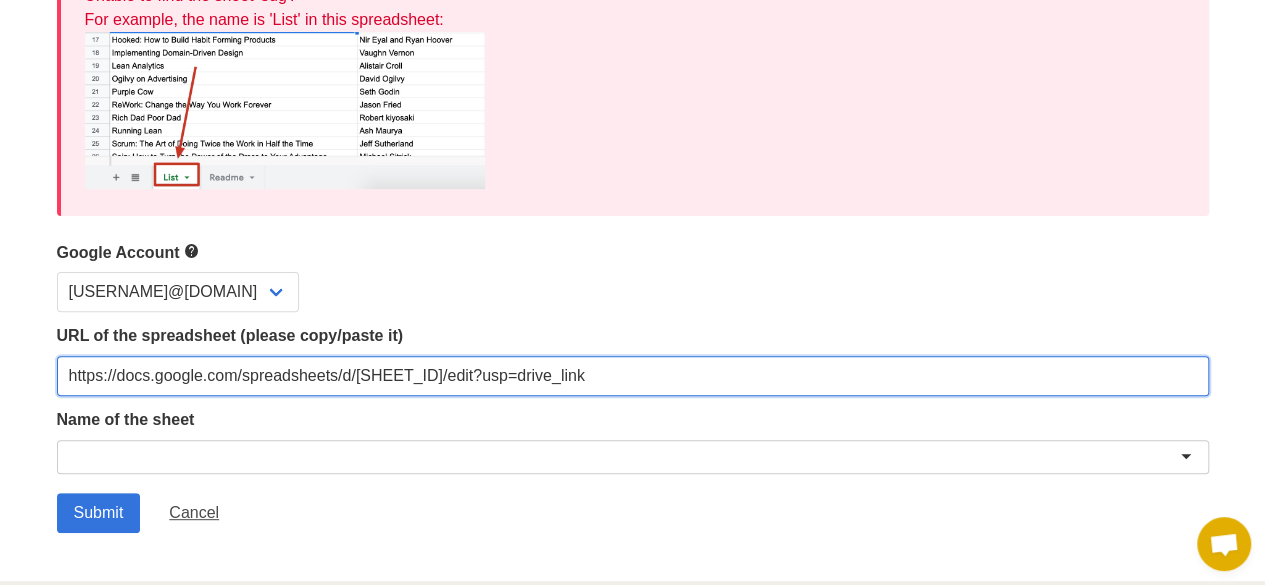type on "https://docs.google.com/spreadsheets/d/[SHEET_ID]/edit?usp=drive_link" 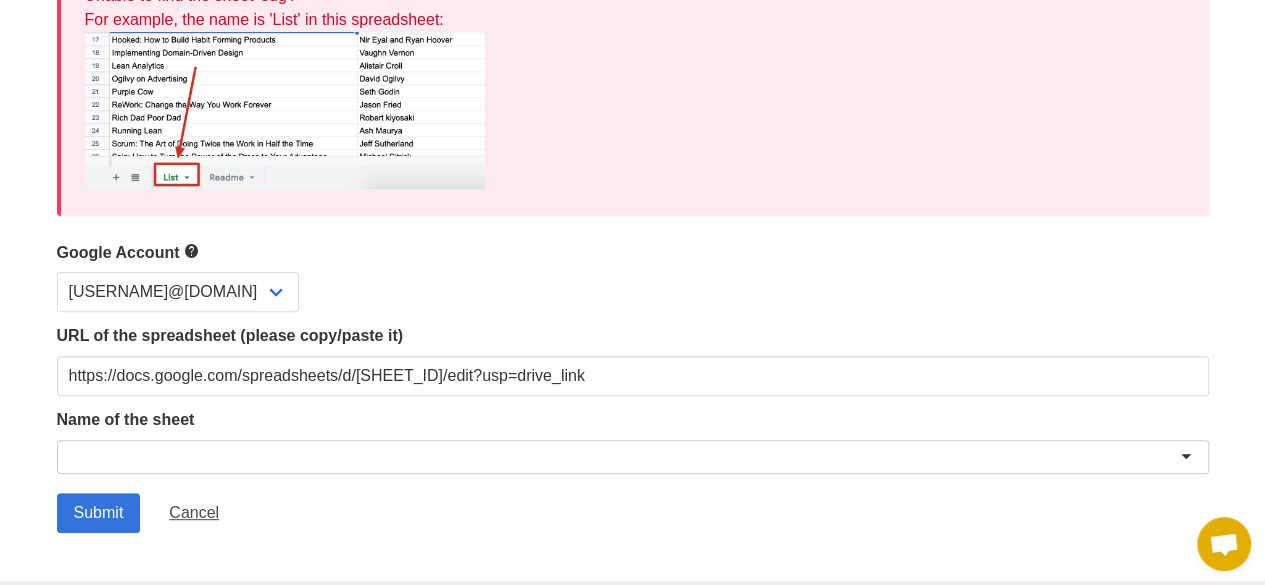 click at bounding box center [633, 457] 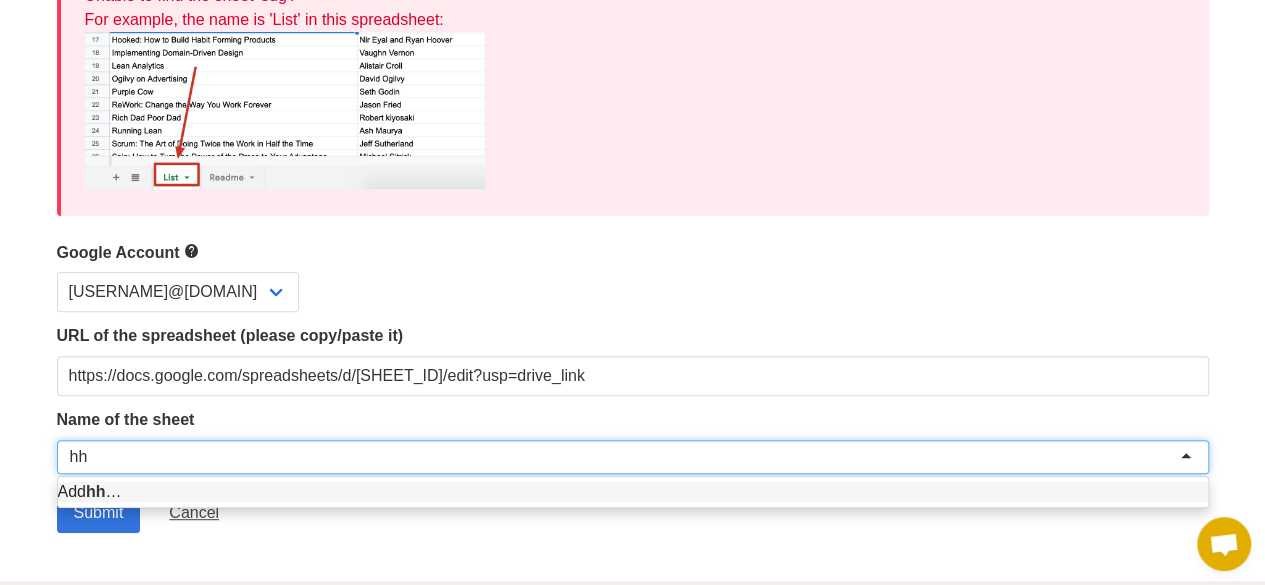 type on "hhh" 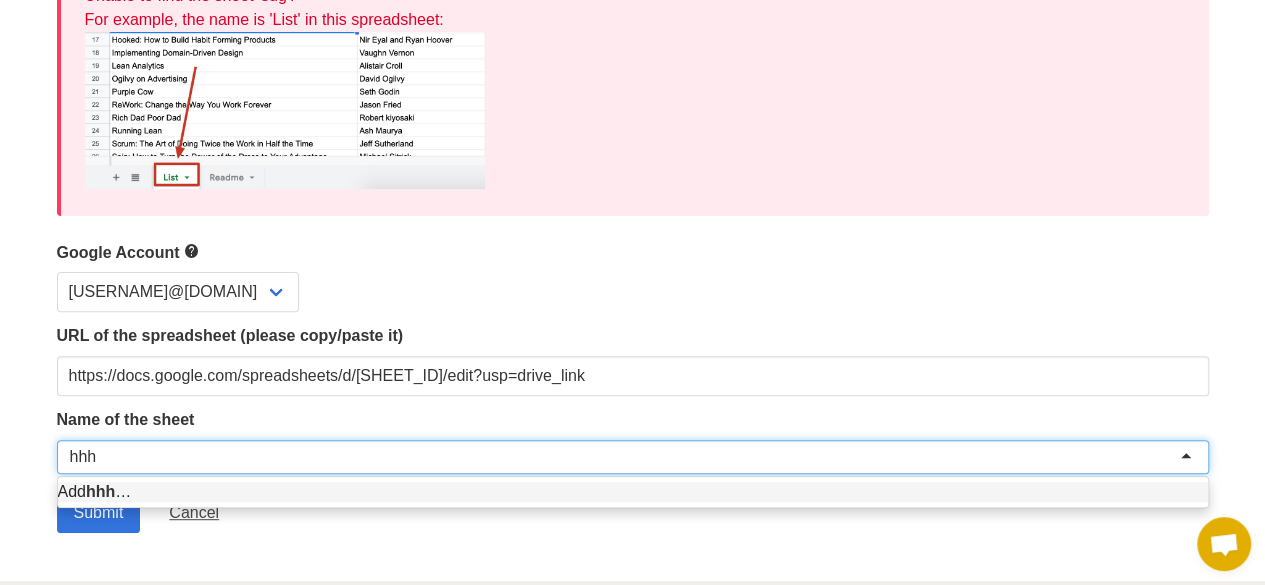 type 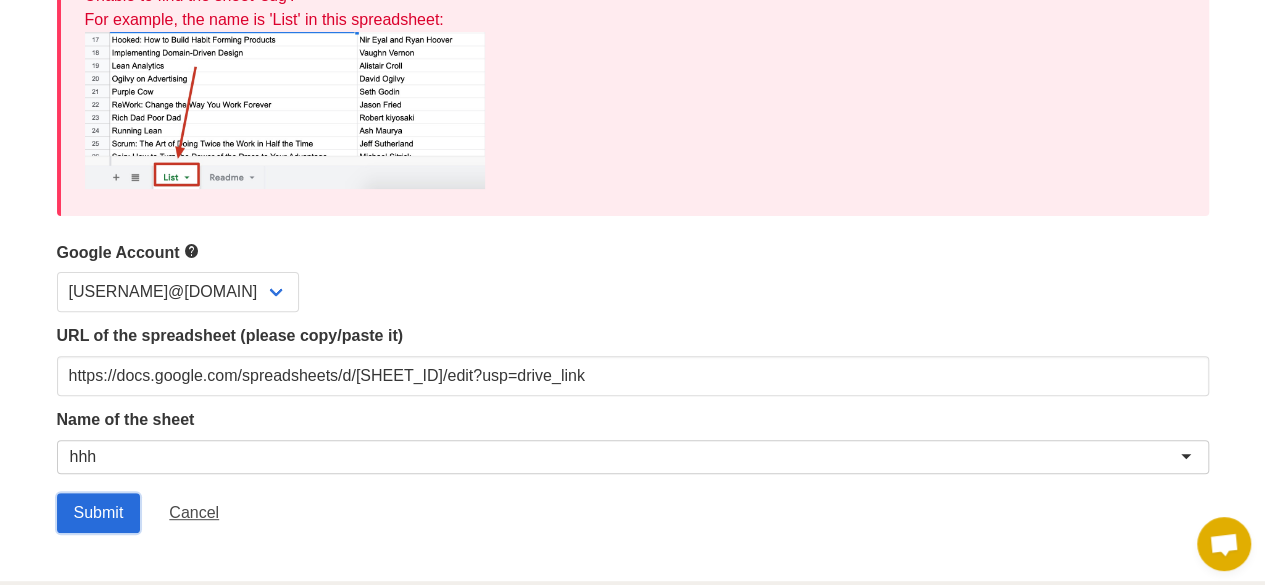 click on "Submit" at bounding box center [99, 513] 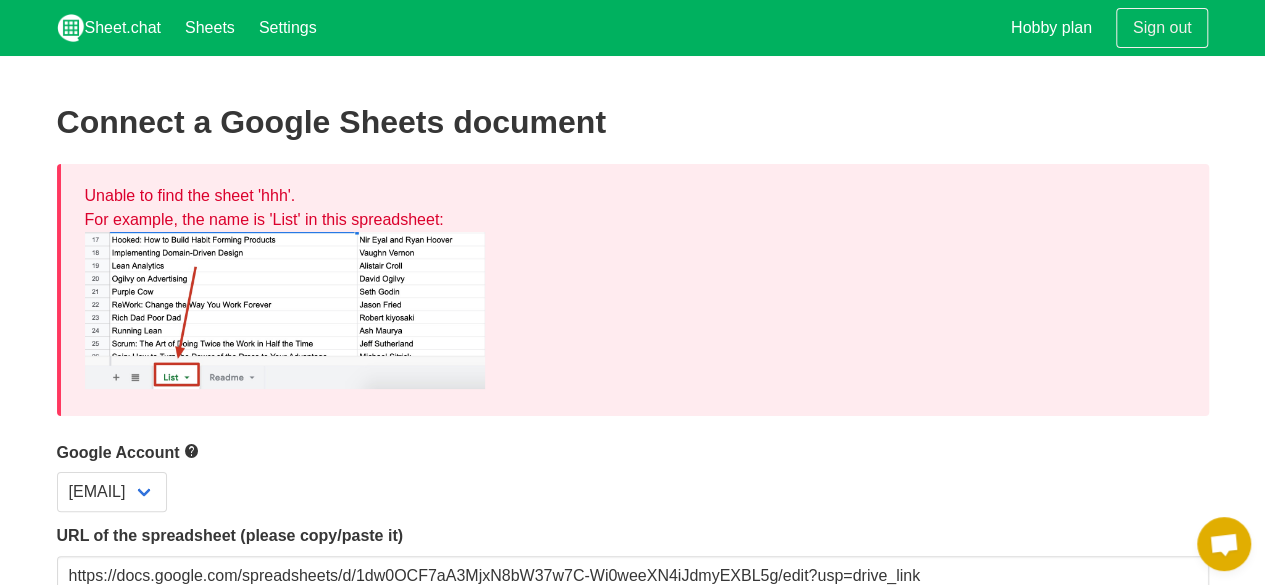 scroll, scrollTop: 200, scrollLeft: 0, axis: vertical 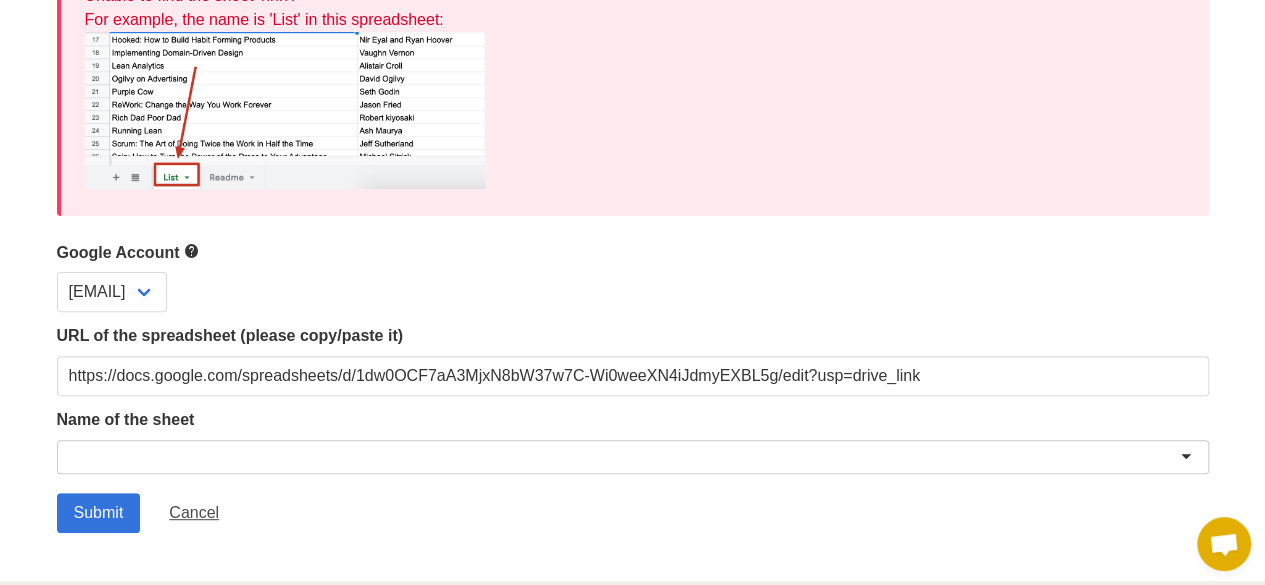 click at bounding box center (633, 457) 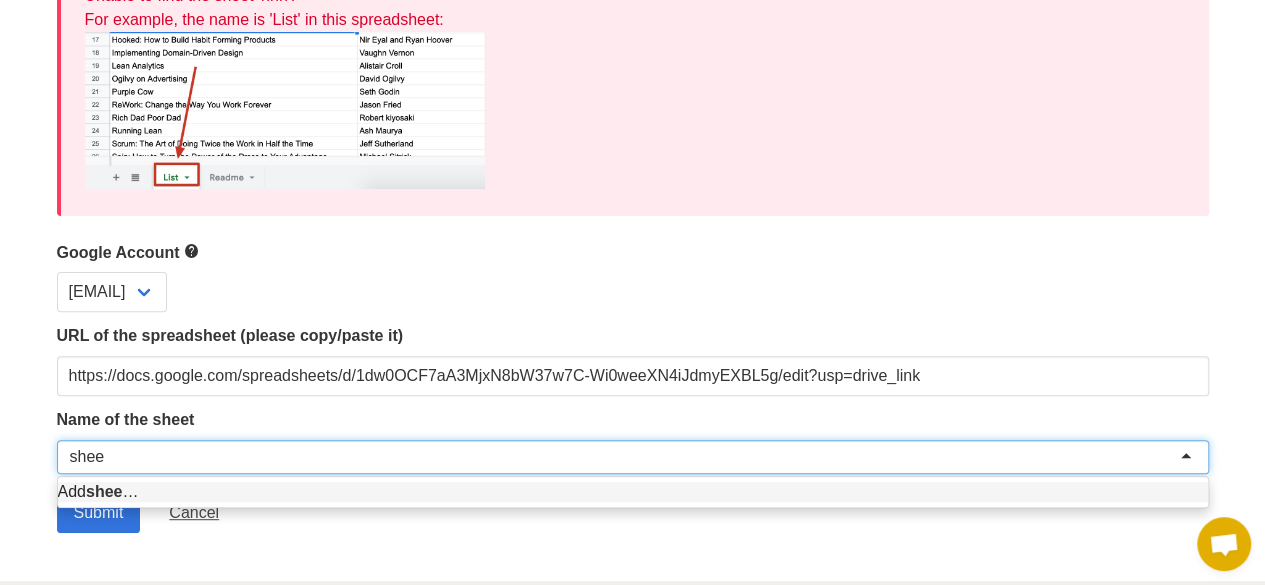 type on "sheet" 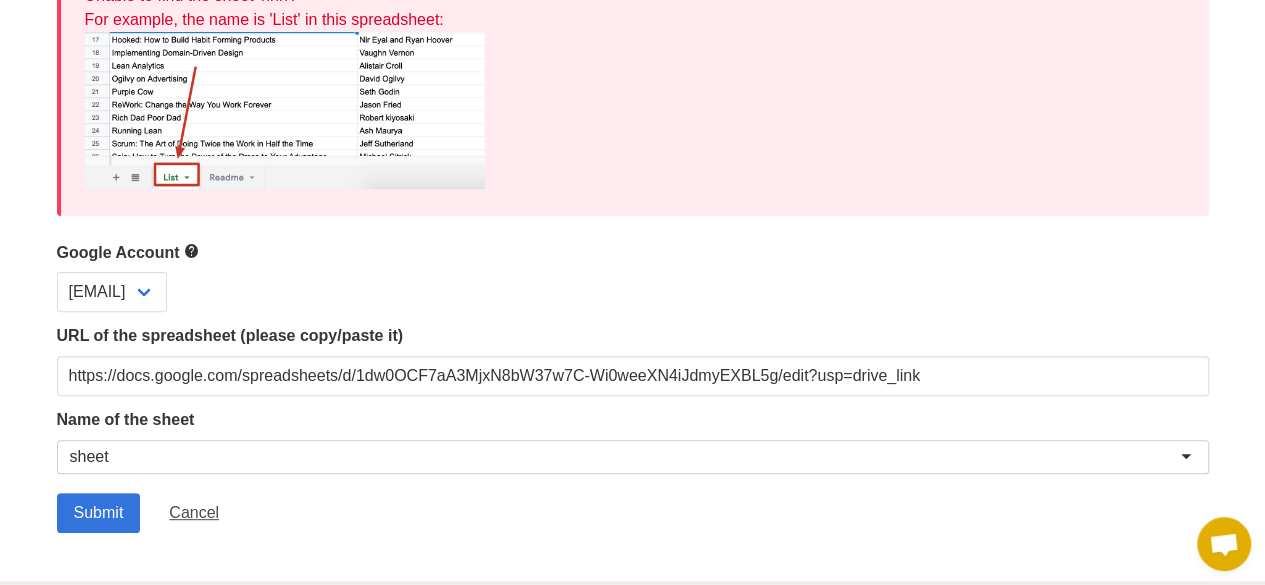 type 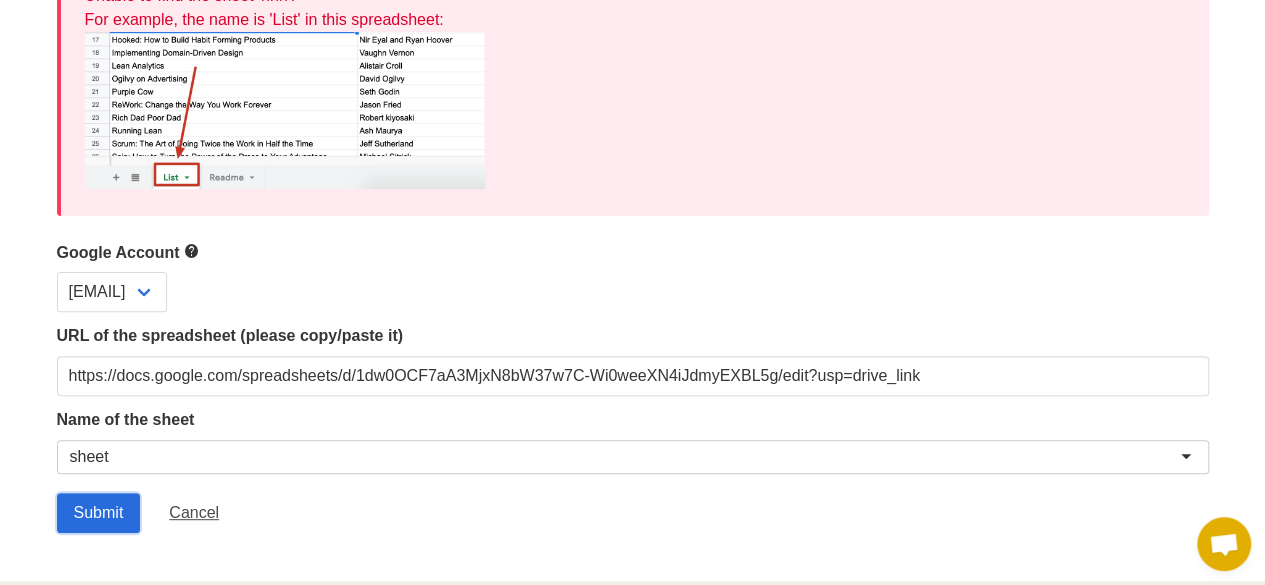 click on "Submit" at bounding box center (99, 513) 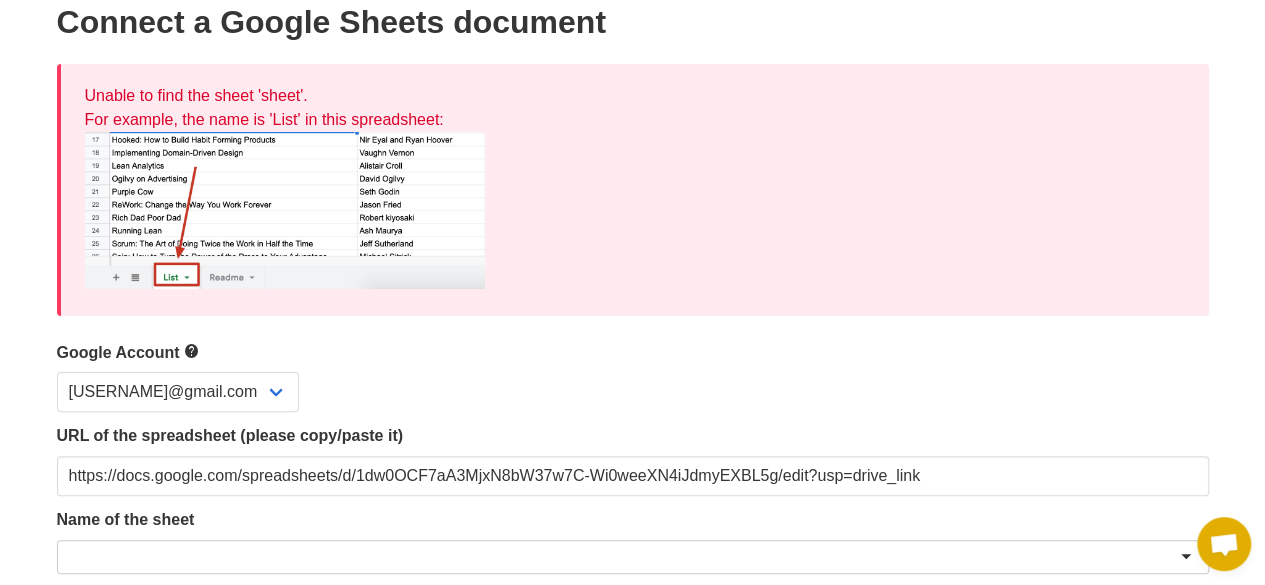 scroll, scrollTop: 200, scrollLeft: 0, axis: vertical 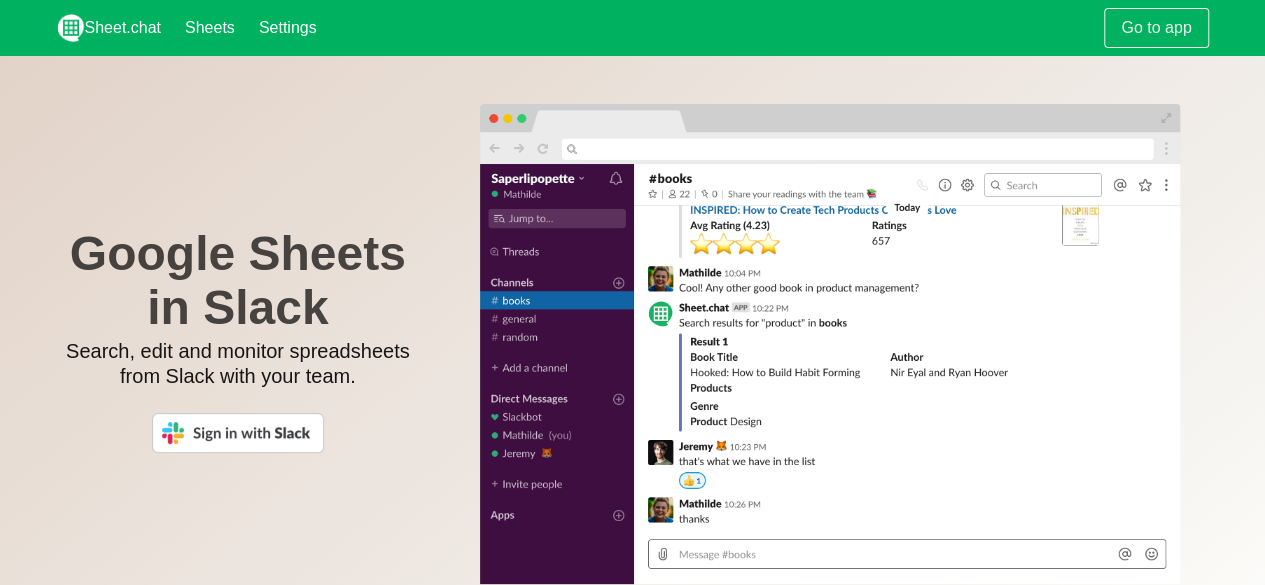 click at bounding box center [238, 433] 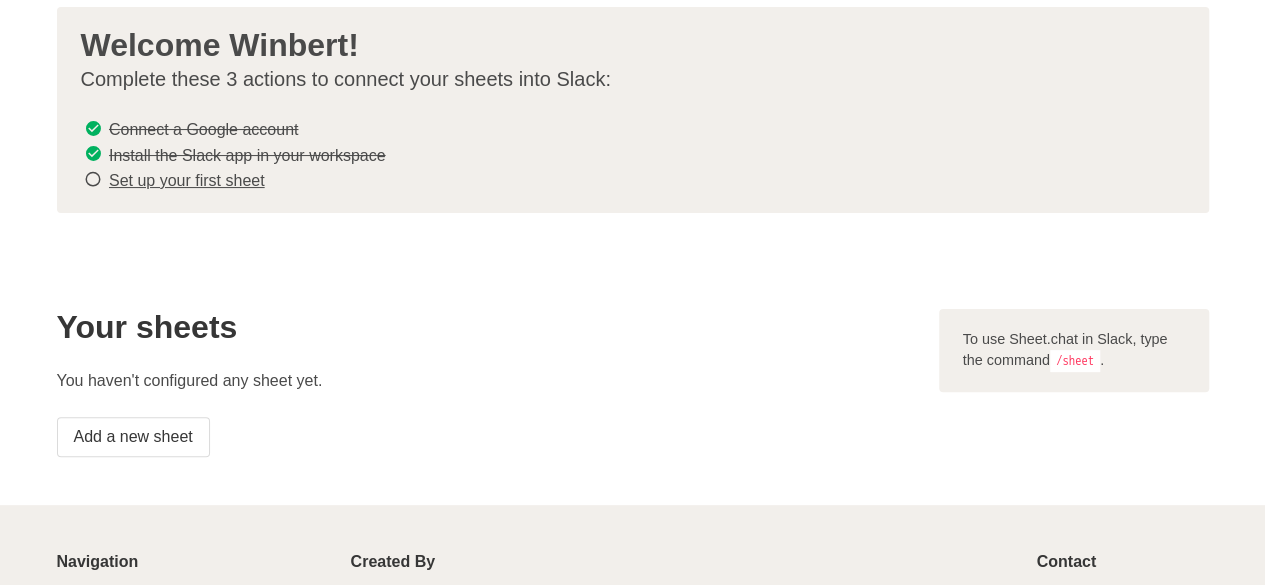 scroll, scrollTop: 300, scrollLeft: 0, axis: vertical 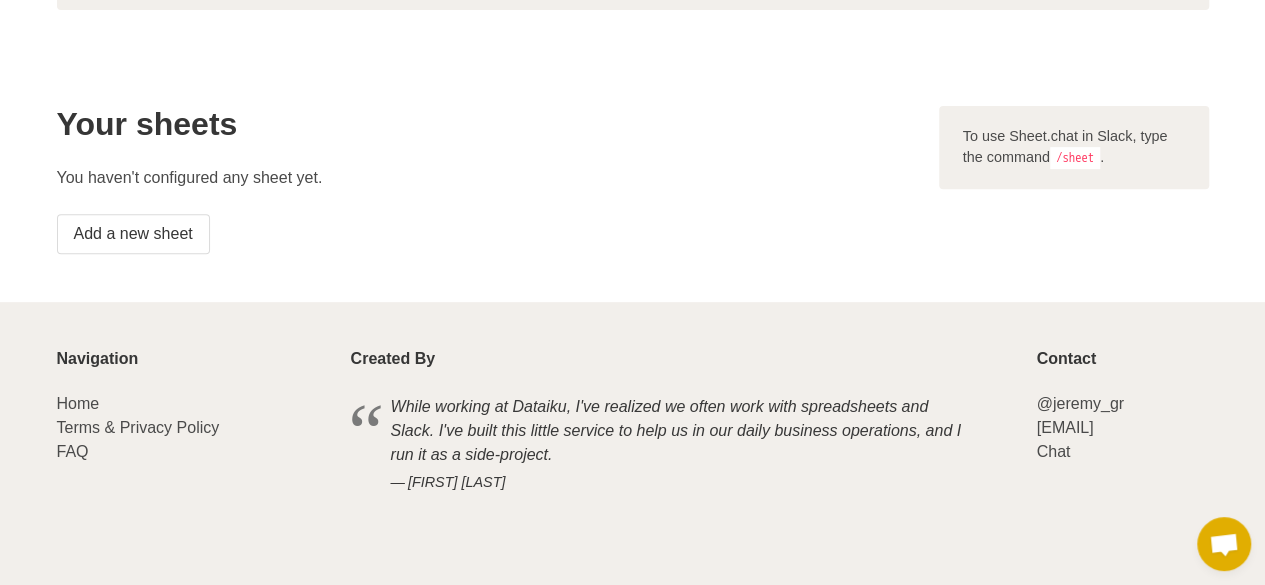 click on "Your sheets
You haven't configured any sheet yet.
Add a new sheet" at bounding box center (486, 180) 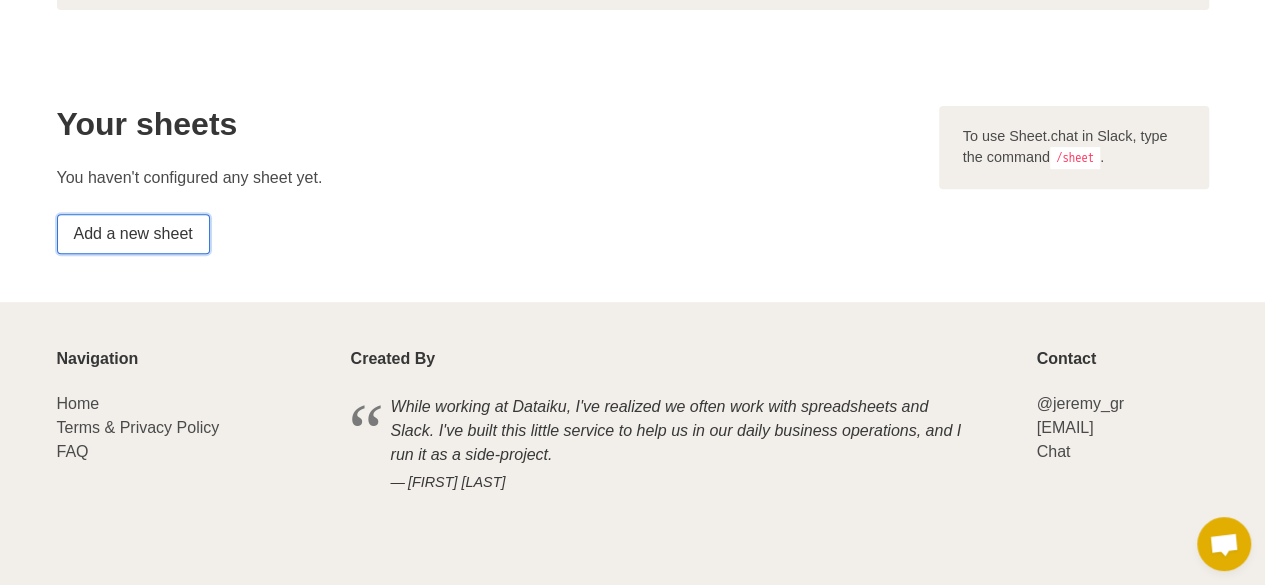 click on "Add a new sheet" at bounding box center (133, 234) 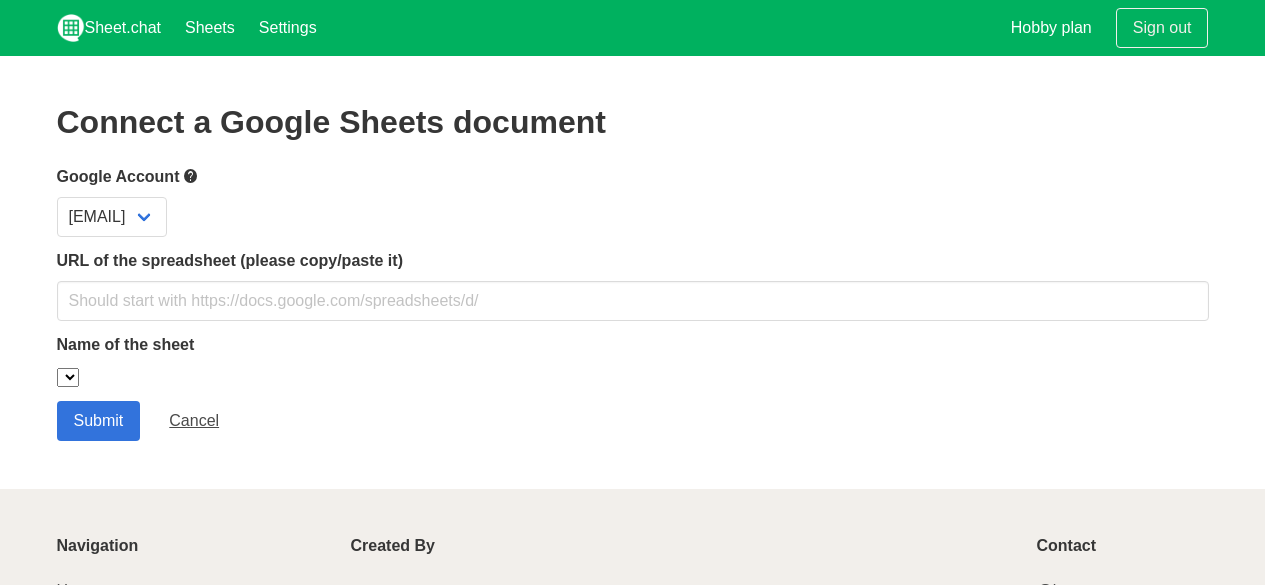 scroll, scrollTop: 0, scrollLeft: 0, axis: both 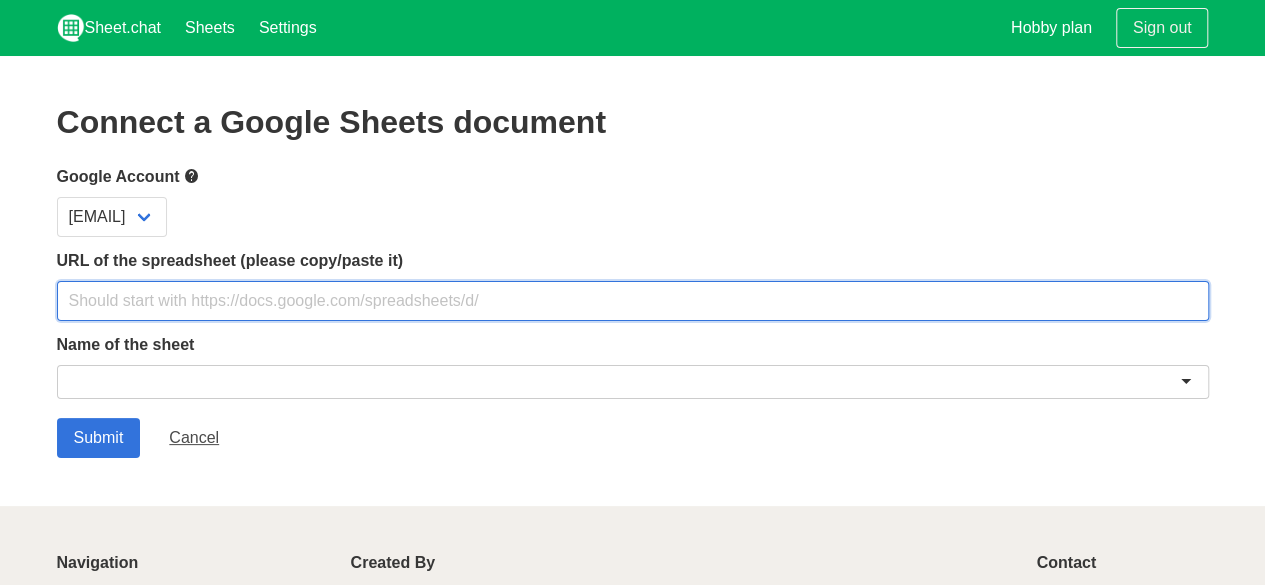 click at bounding box center [633, 301] 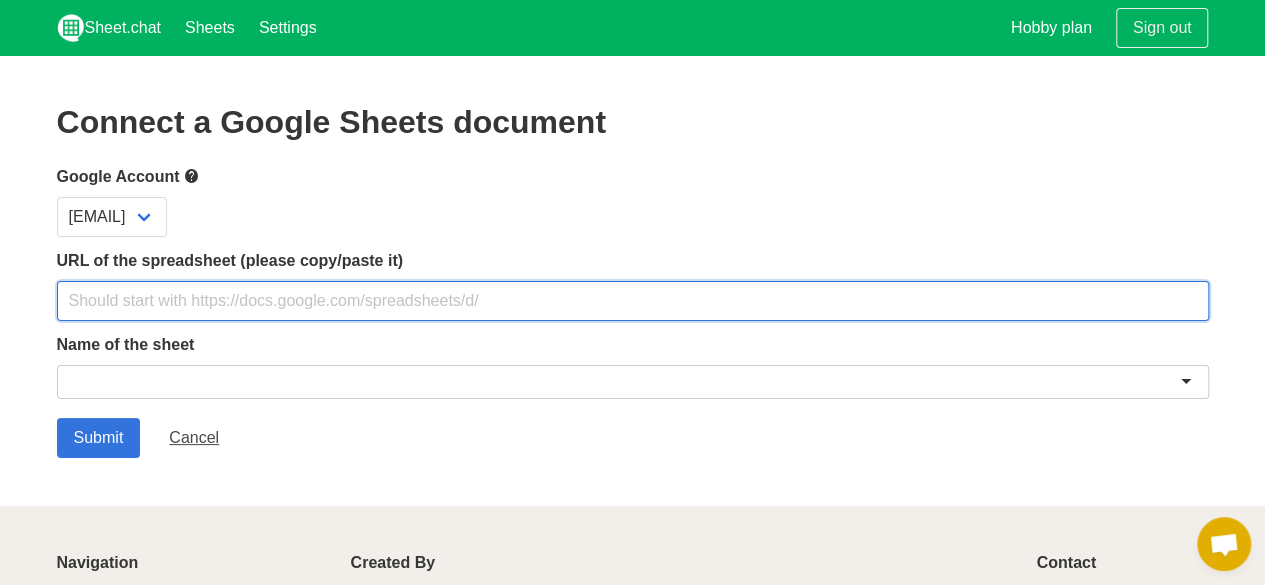 click at bounding box center [633, 301] 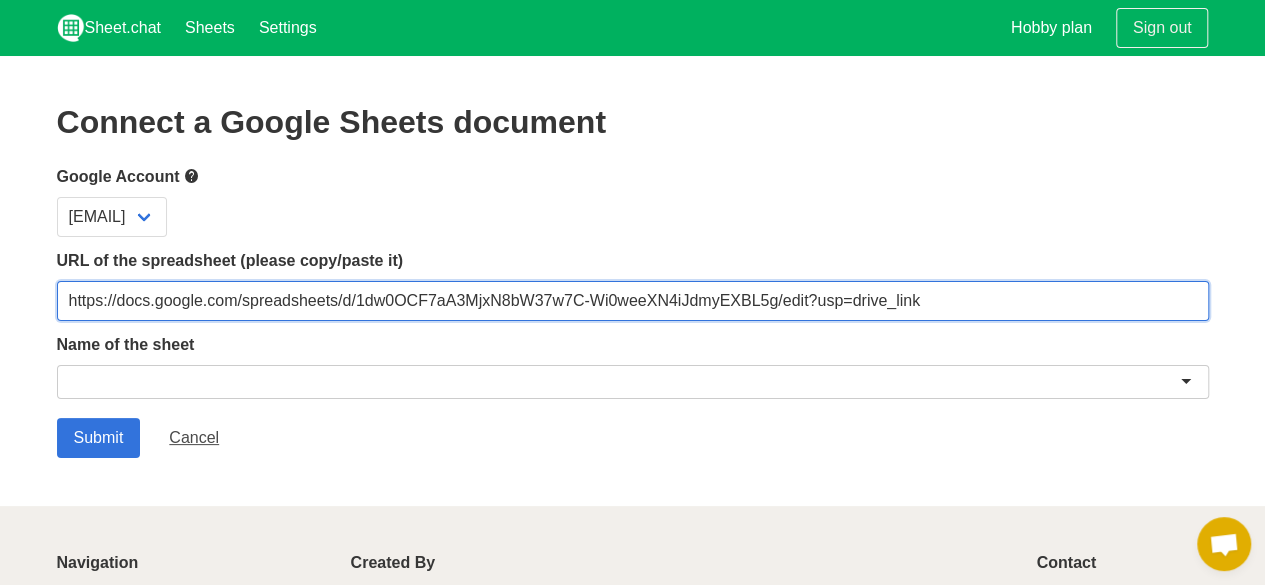 type on "https://docs.google.com/spreadsheets/d/1dw0OCF7aA3MjxN8bW37w7C-Wi0weeXN4iJdmyEXBL5g/edit?usp=drive_link" 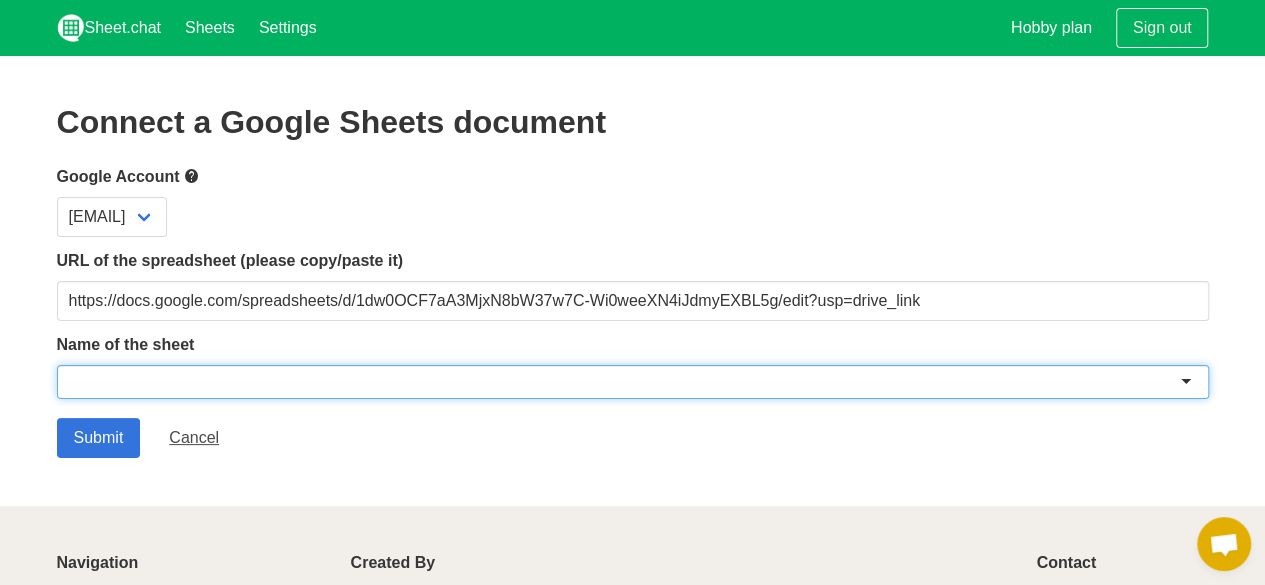 click at bounding box center [633, 382] 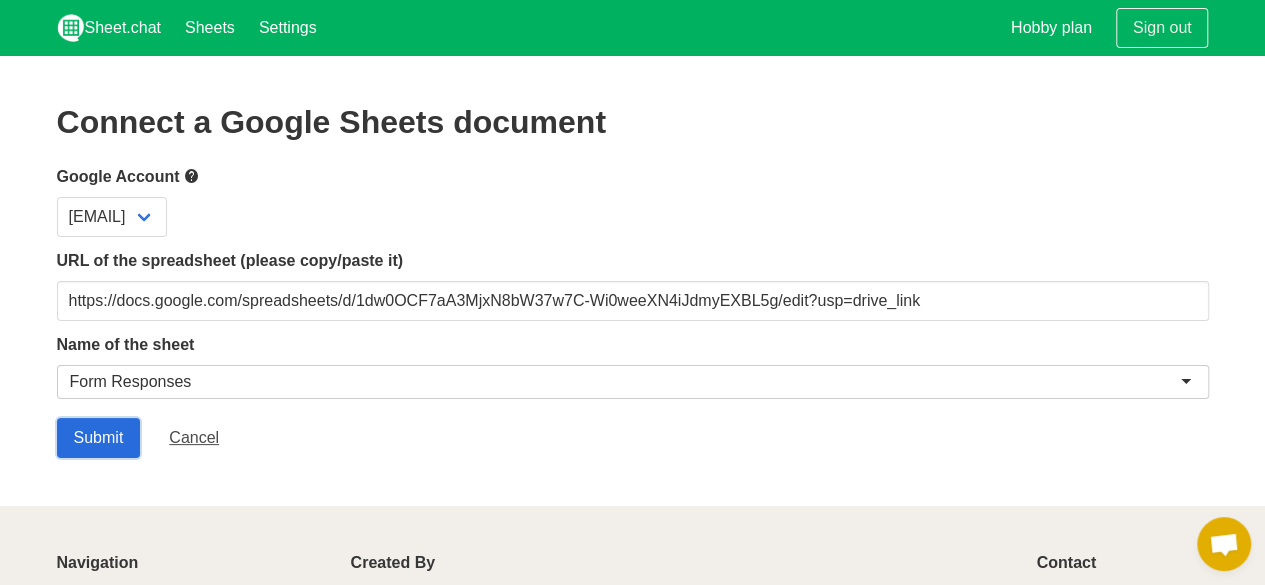 click on "Submit" at bounding box center (99, 438) 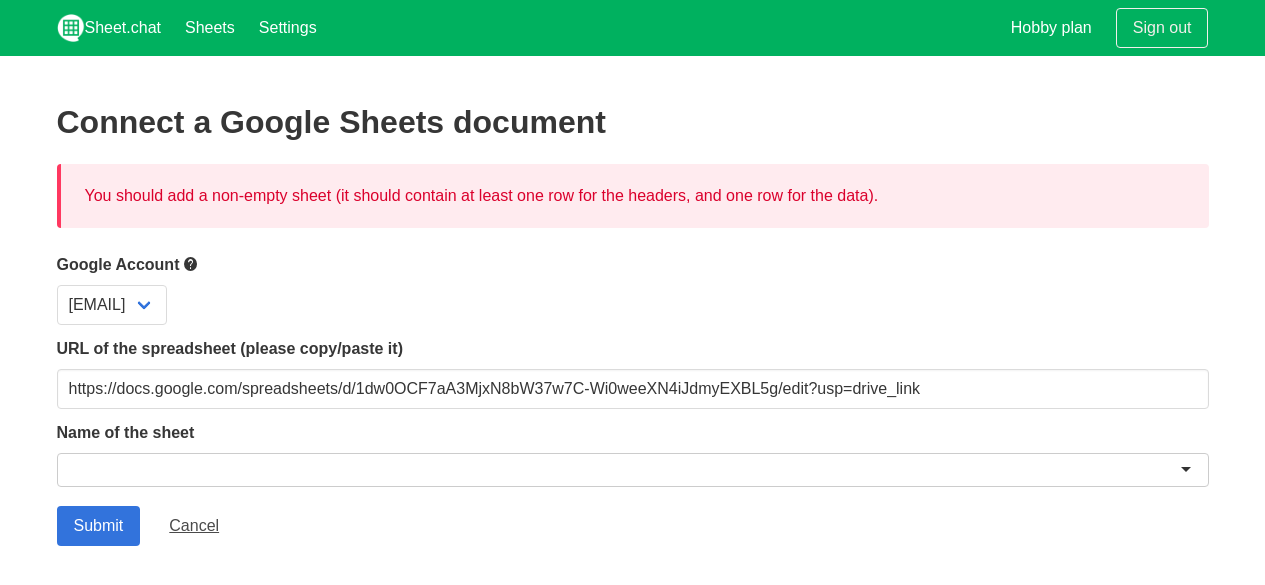 scroll, scrollTop: 0, scrollLeft: 0, axis: both 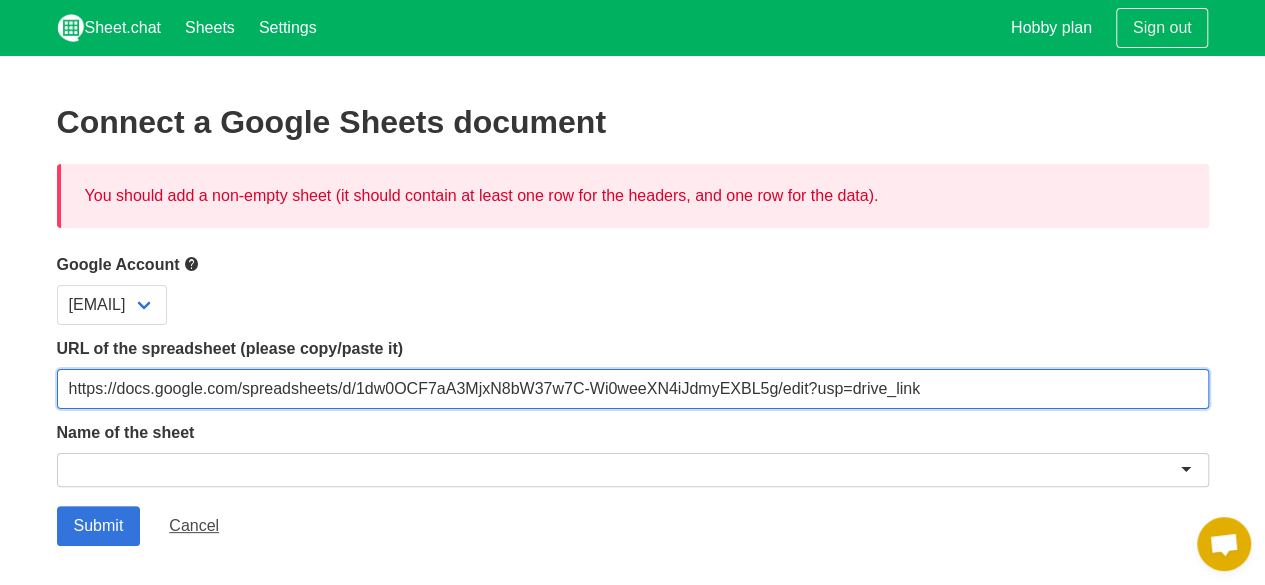 click on "https://docs.google.com/spreadsheets/d/1dw0OCF7aA3MjxN8bW37w7C-Wi0weeXN4iJdmyEXBL5g/edit?usp=drive_link" at bounding box center (633, 389) 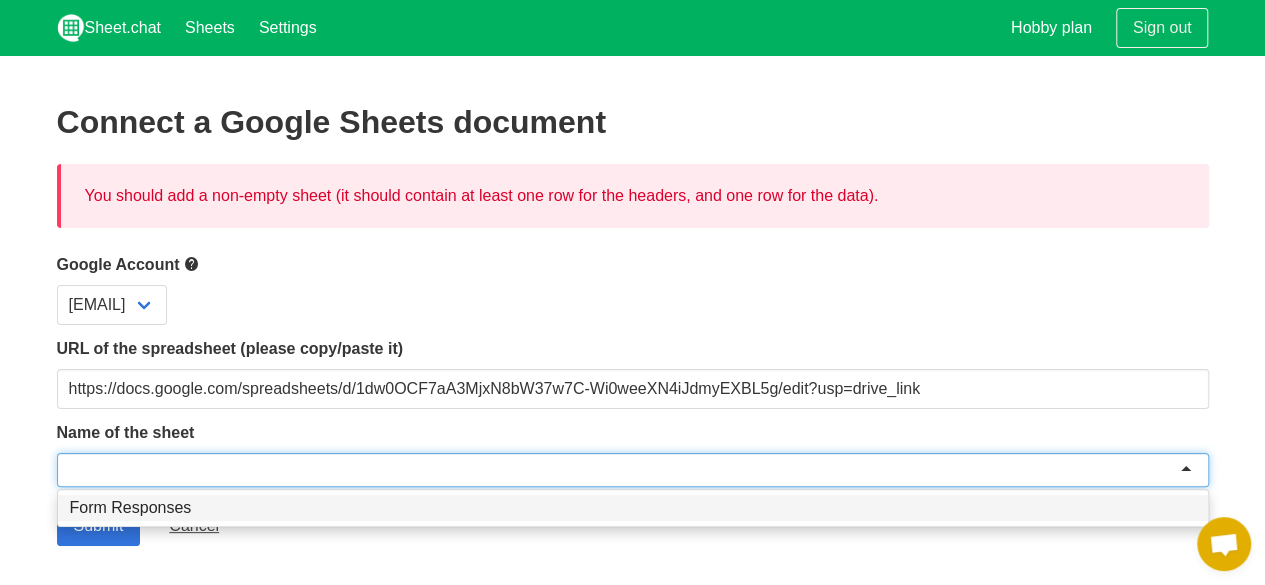 click at bounding box center (633, 470) 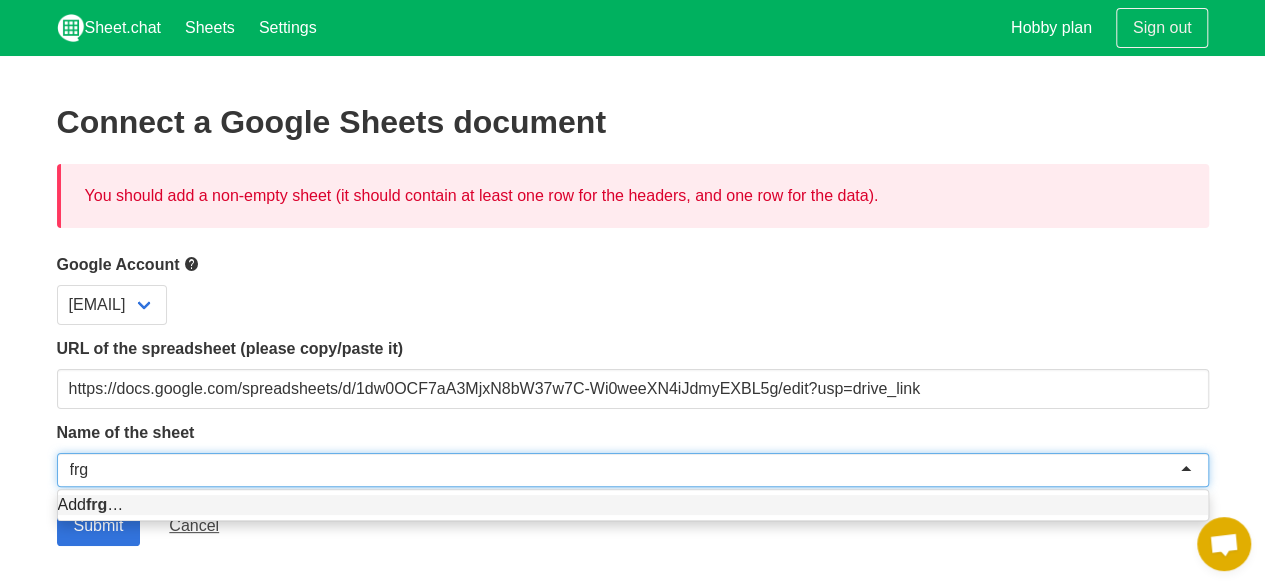 type on "frg r" 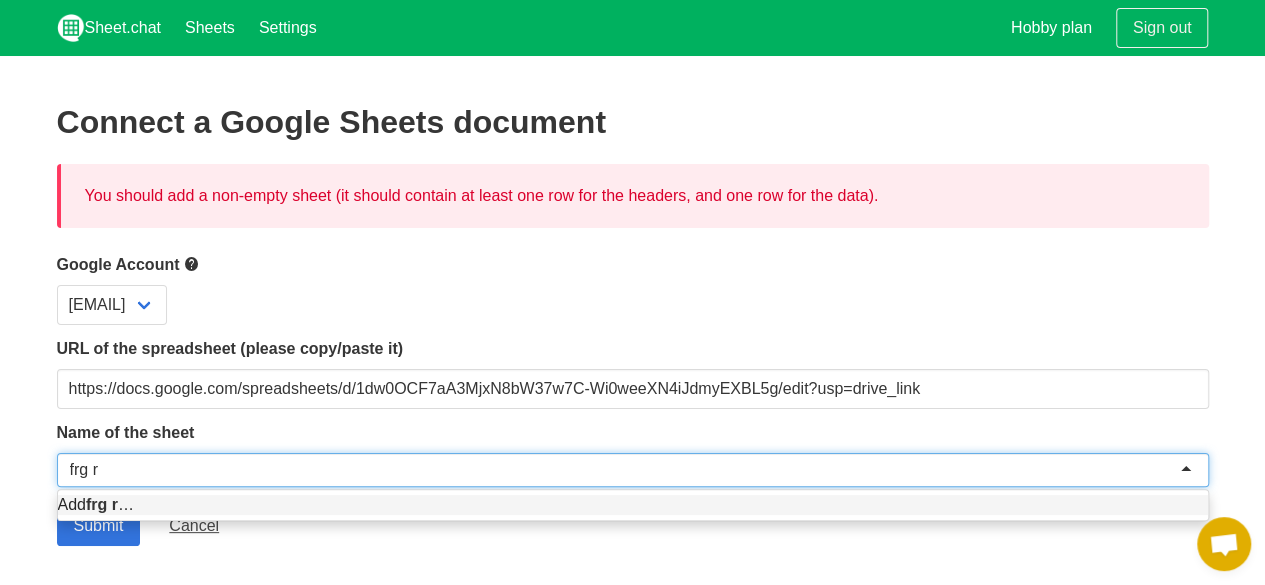 type 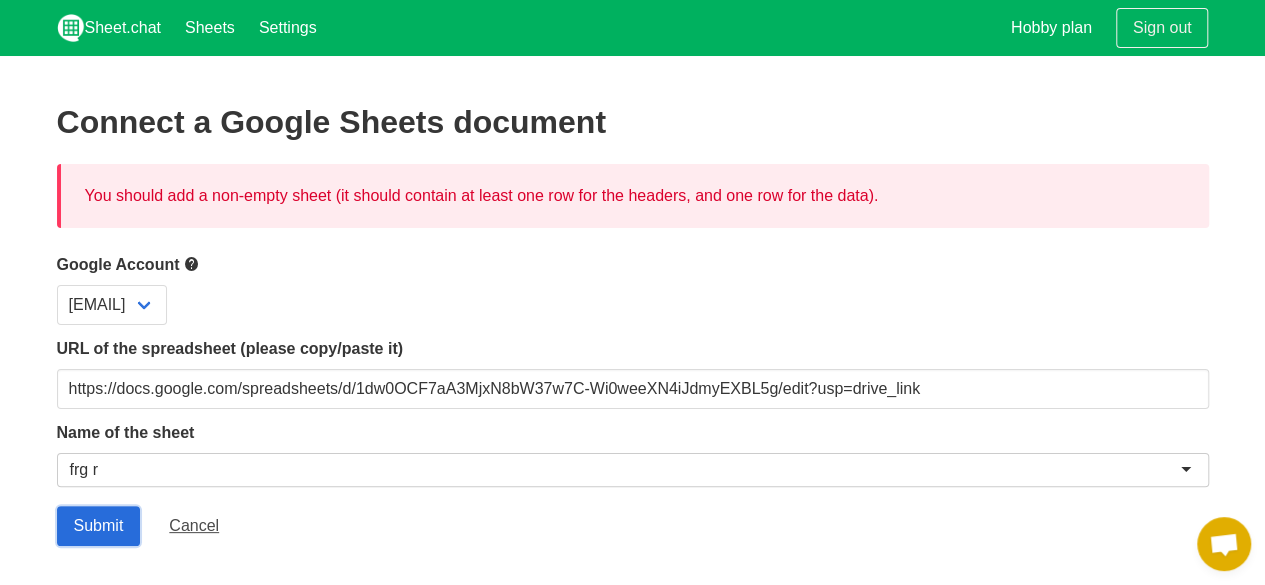 click on "Submit" at bounding box center [99, 526] 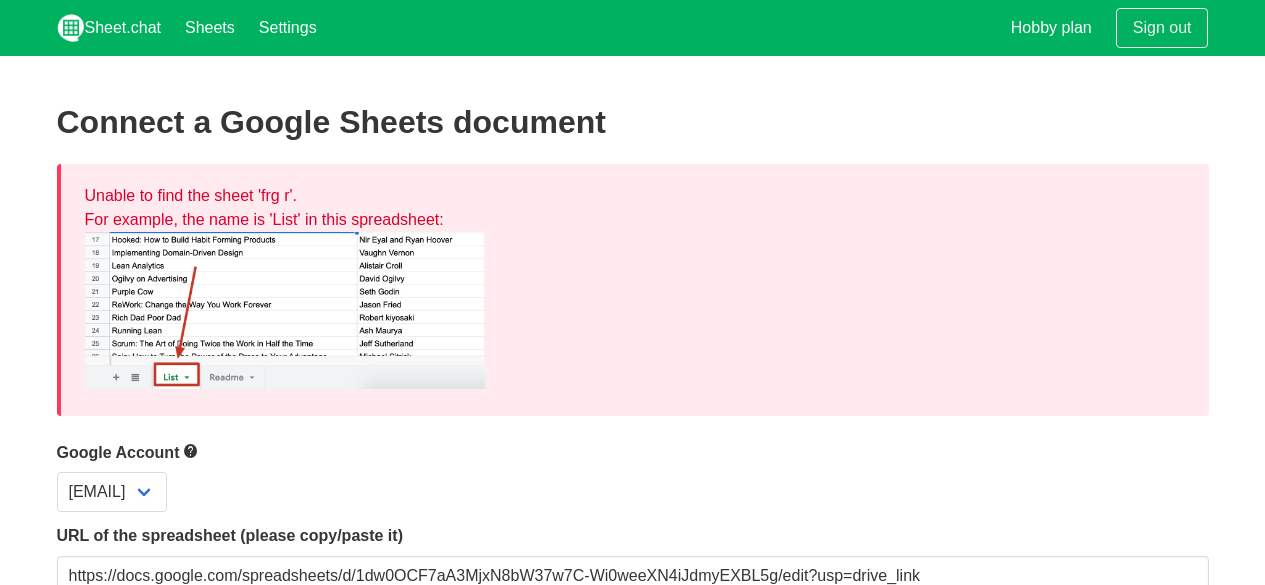 scroll, scrollTop: 0, scrollLeft: 0, axis: both 